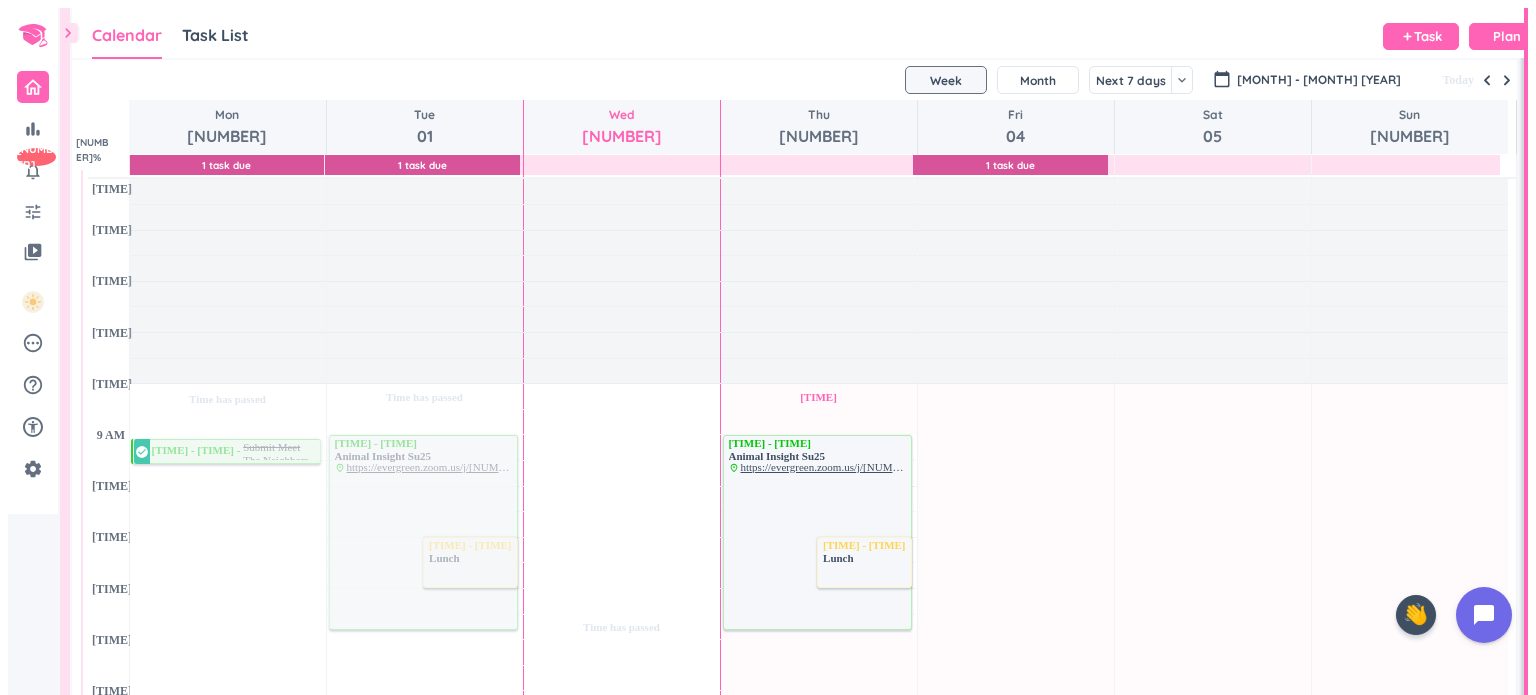 scroll, scrollTop: 0, scrollLeft: 0, axis: both 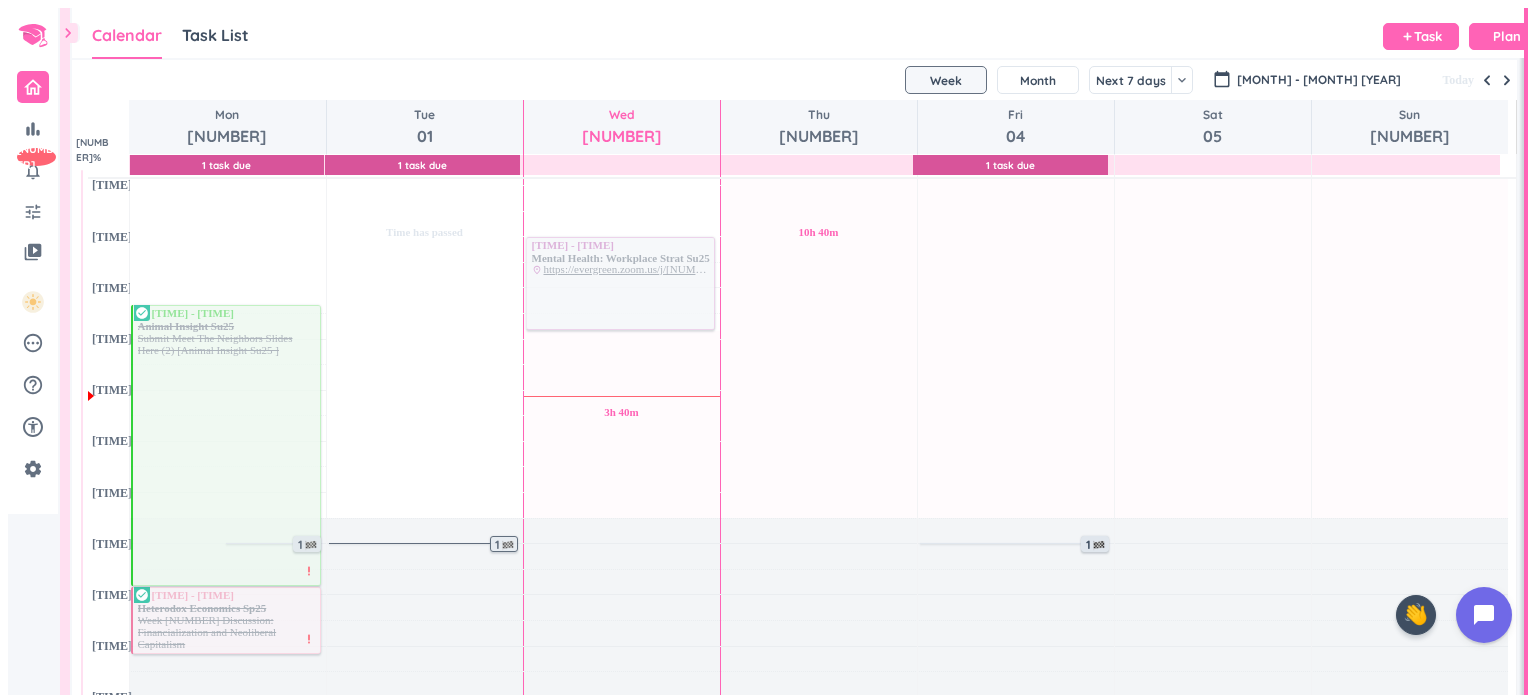 click at bounding box center [508, 545] 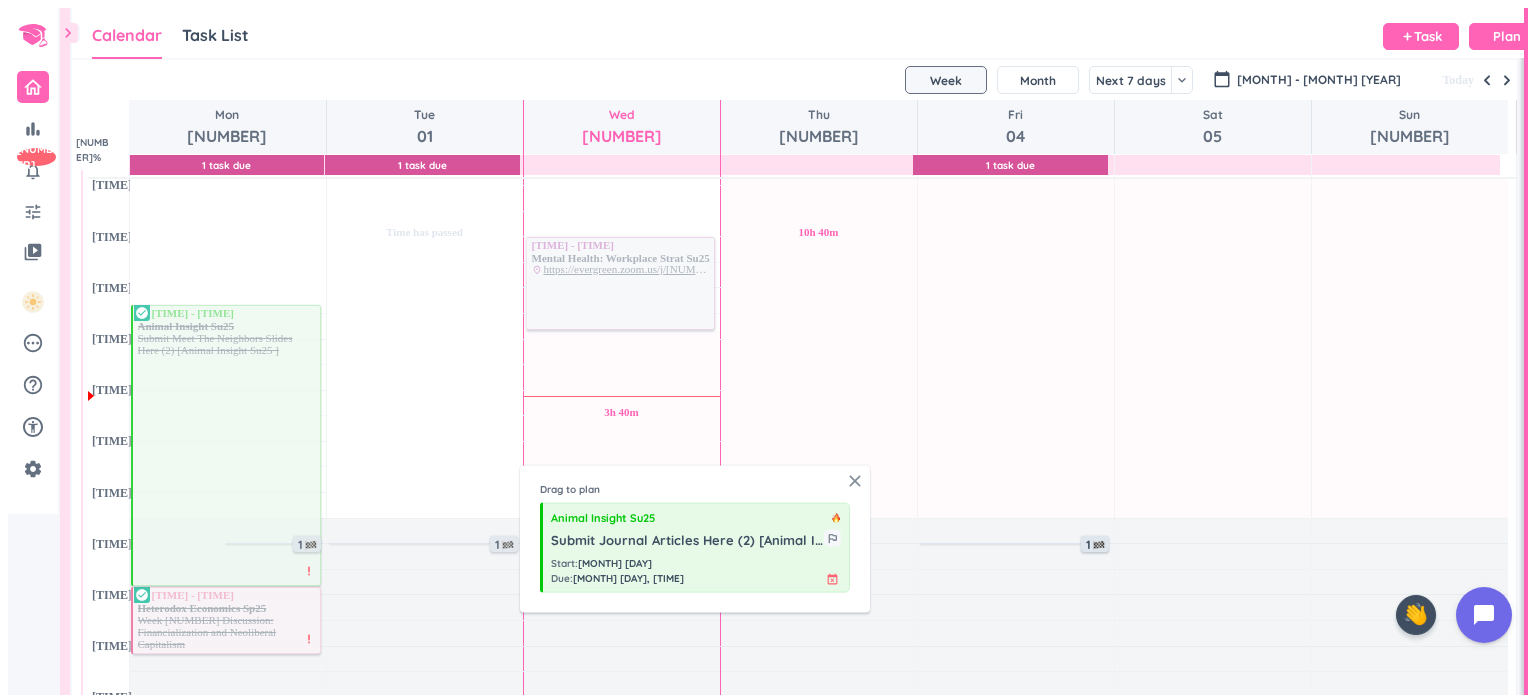 click on "close" at bounding box center (855, 481) 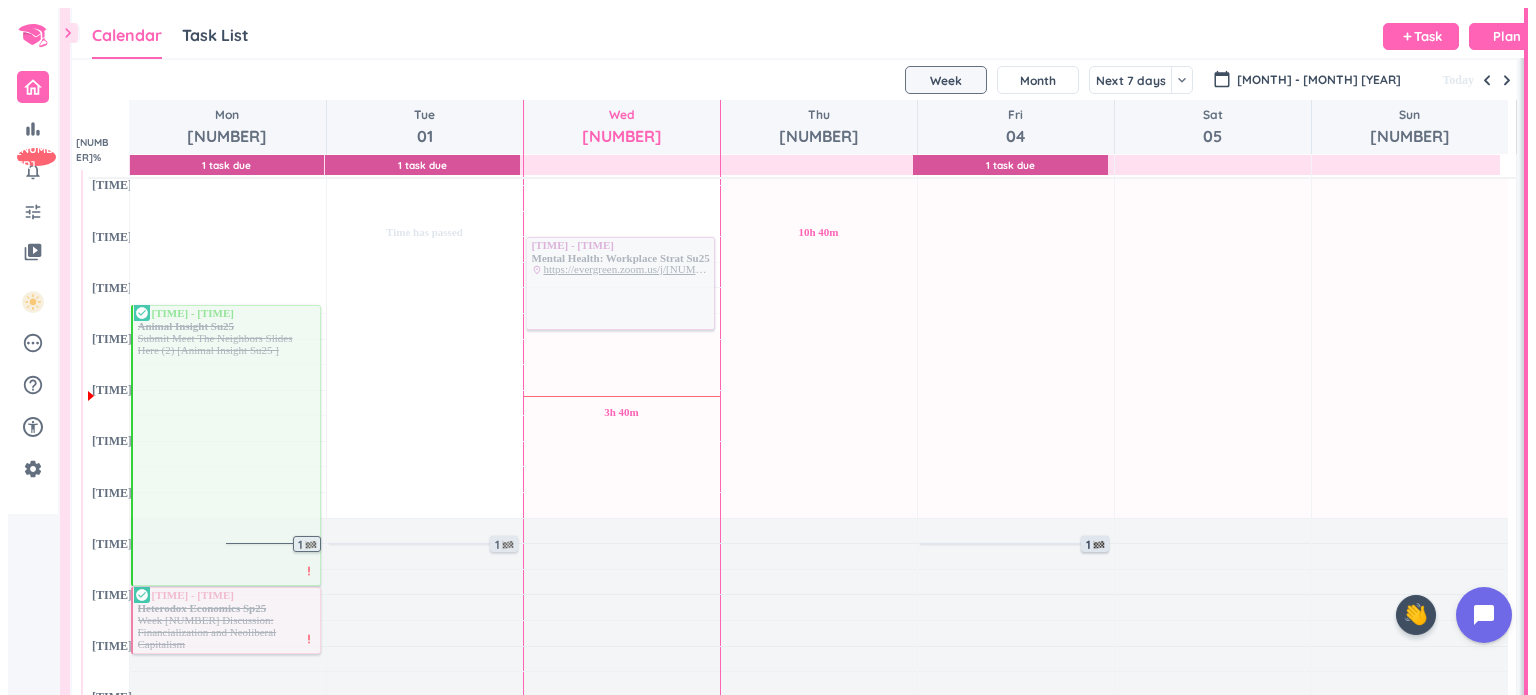 click at bounding box center (311, 545) 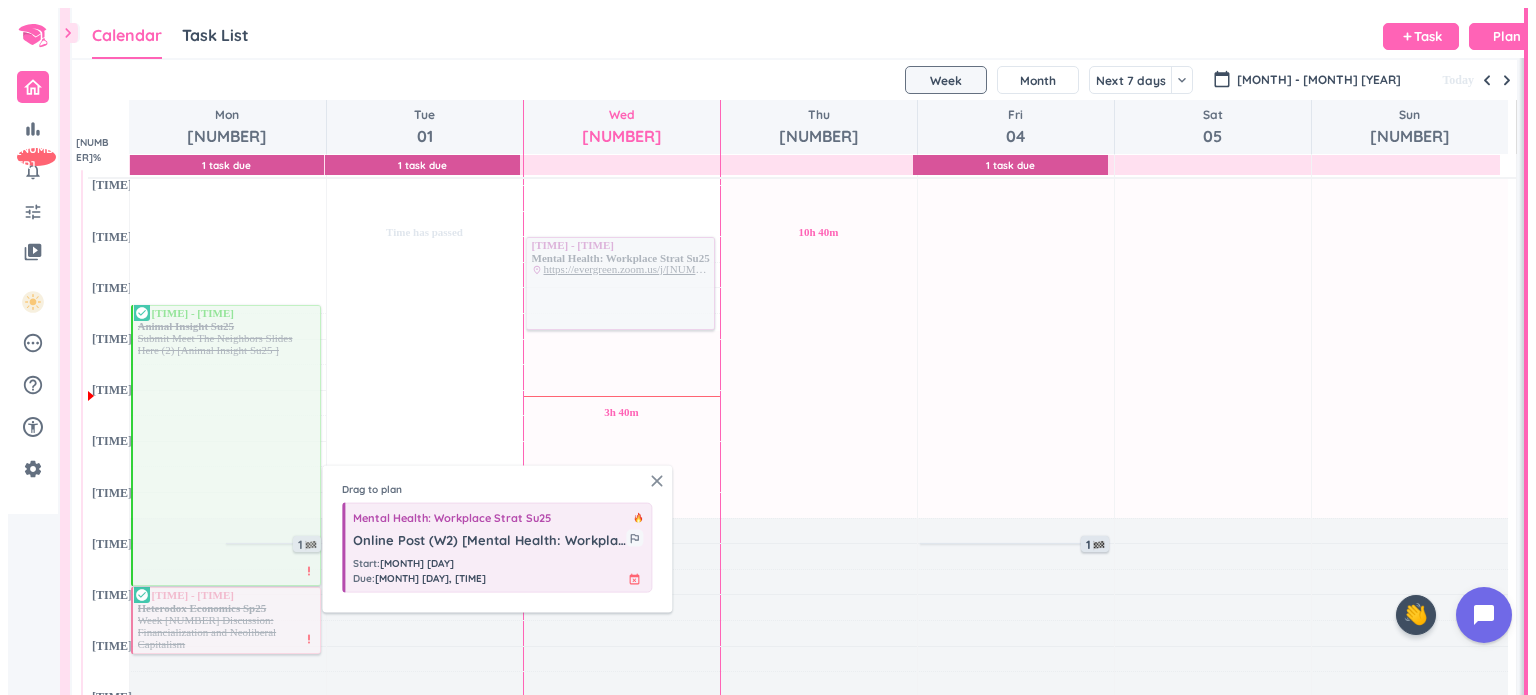 click on "close" at bounding box center [657, 481] 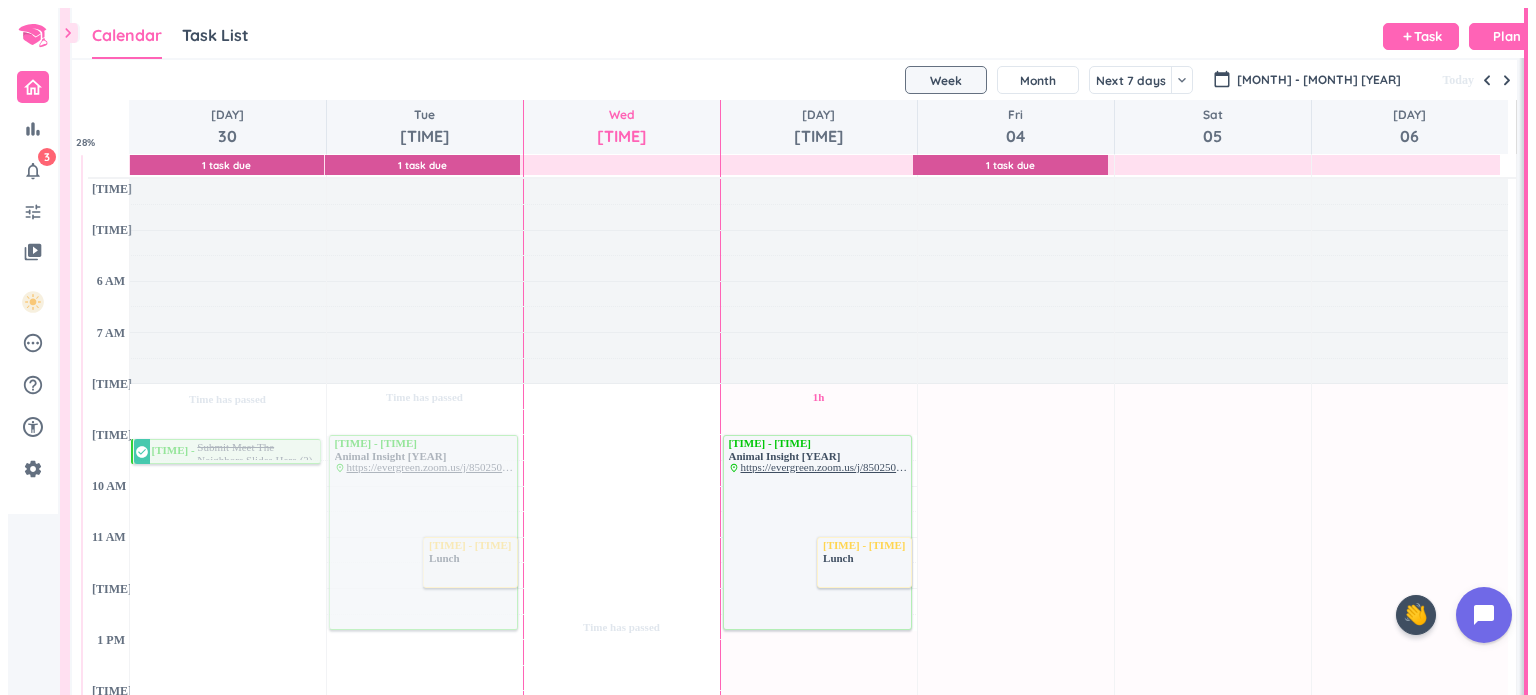 scroll, scrollTop: 0, scrollLeft: 0, axis: both 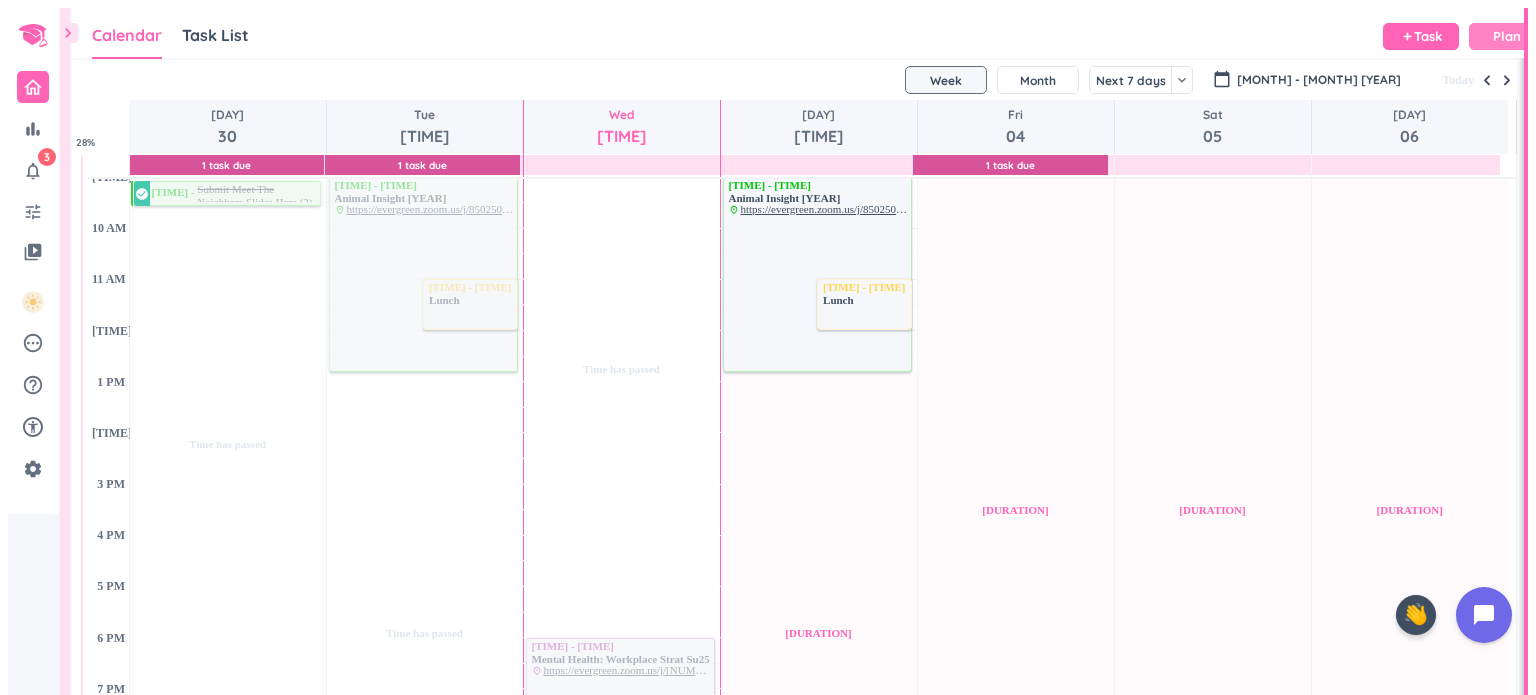 click on "Plan" at bounding box center (1507, 36) 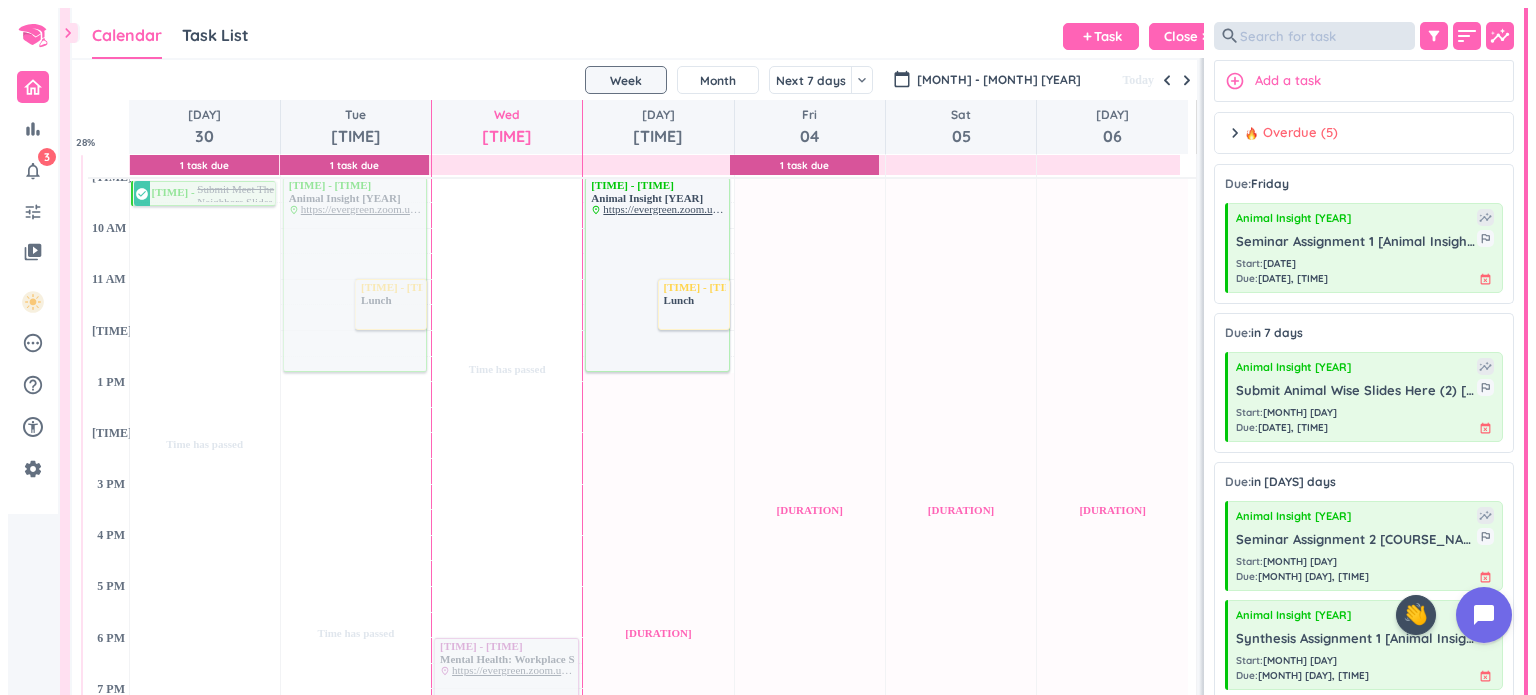 scroll, scrollTop: 41, scrollLeft: 1135, axis: both 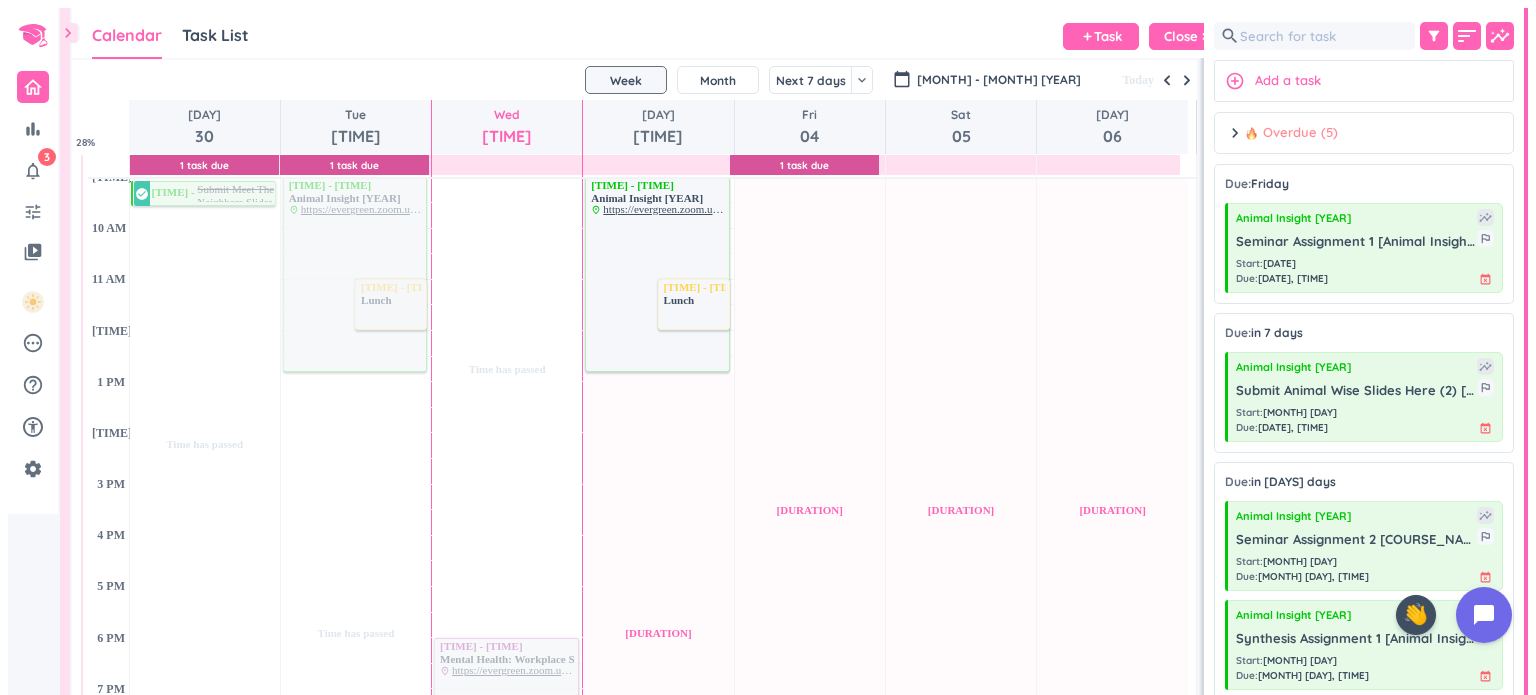 click on "Overdue (5)" at bounding box center [1291, 133] 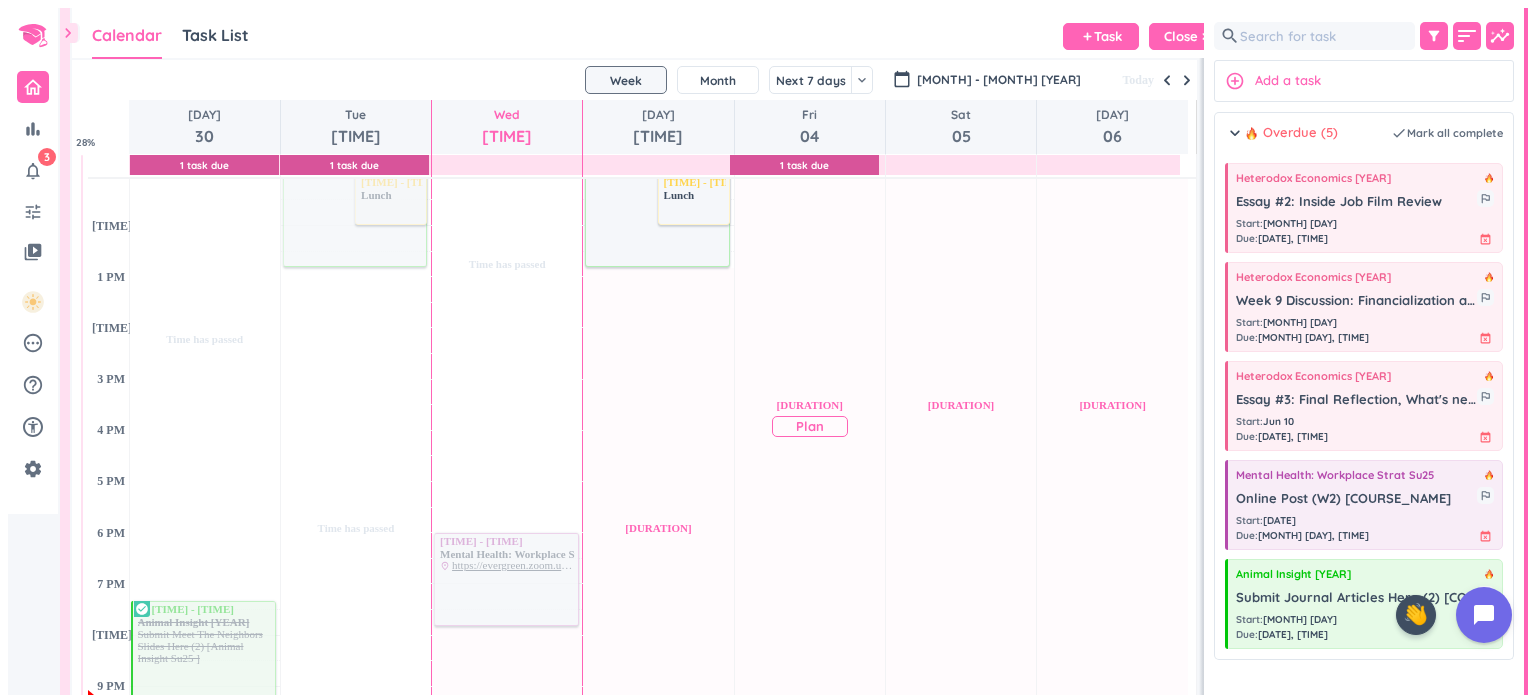 scroll, scrollTop: 373, scrollLeft: 0, axis: vertical 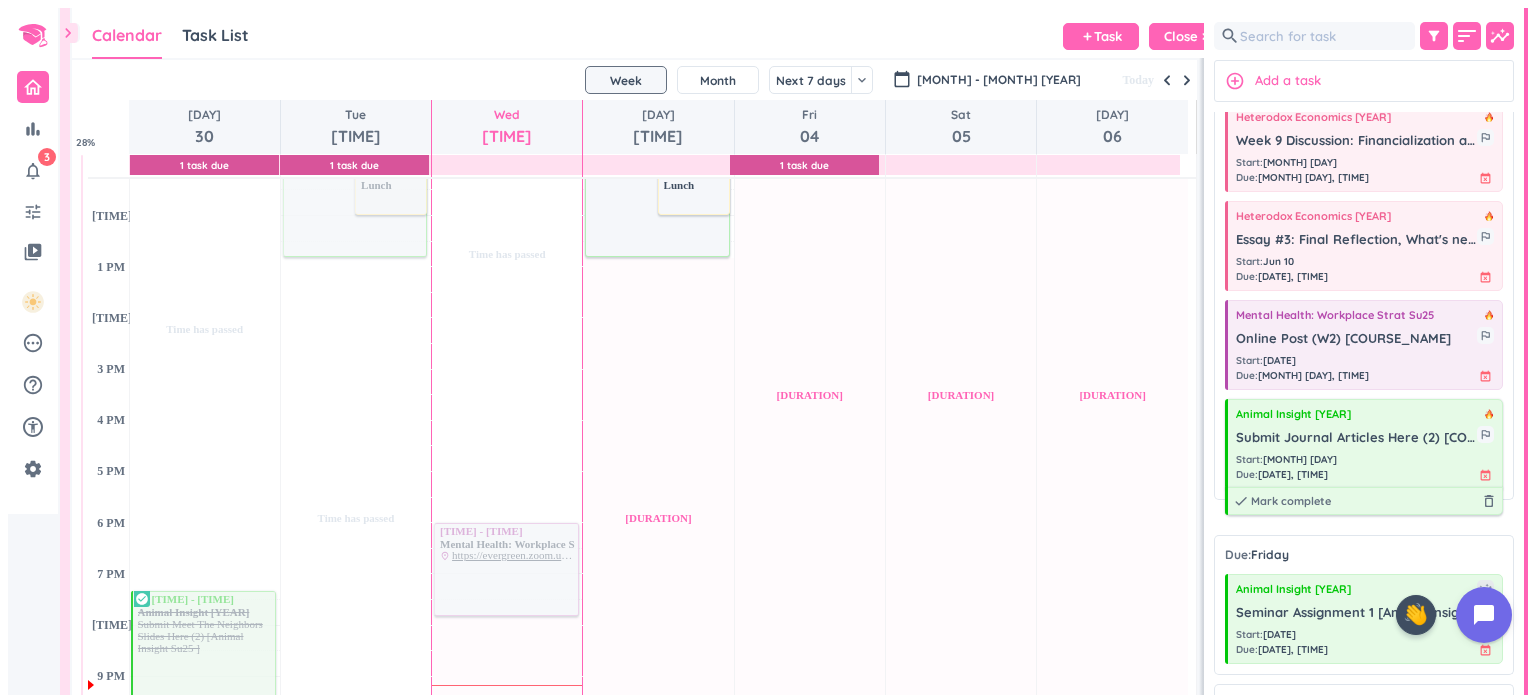 click on "Submit Journal Articles Here (2) [COURSE_NAME]" at bounding box center (1356, 438) 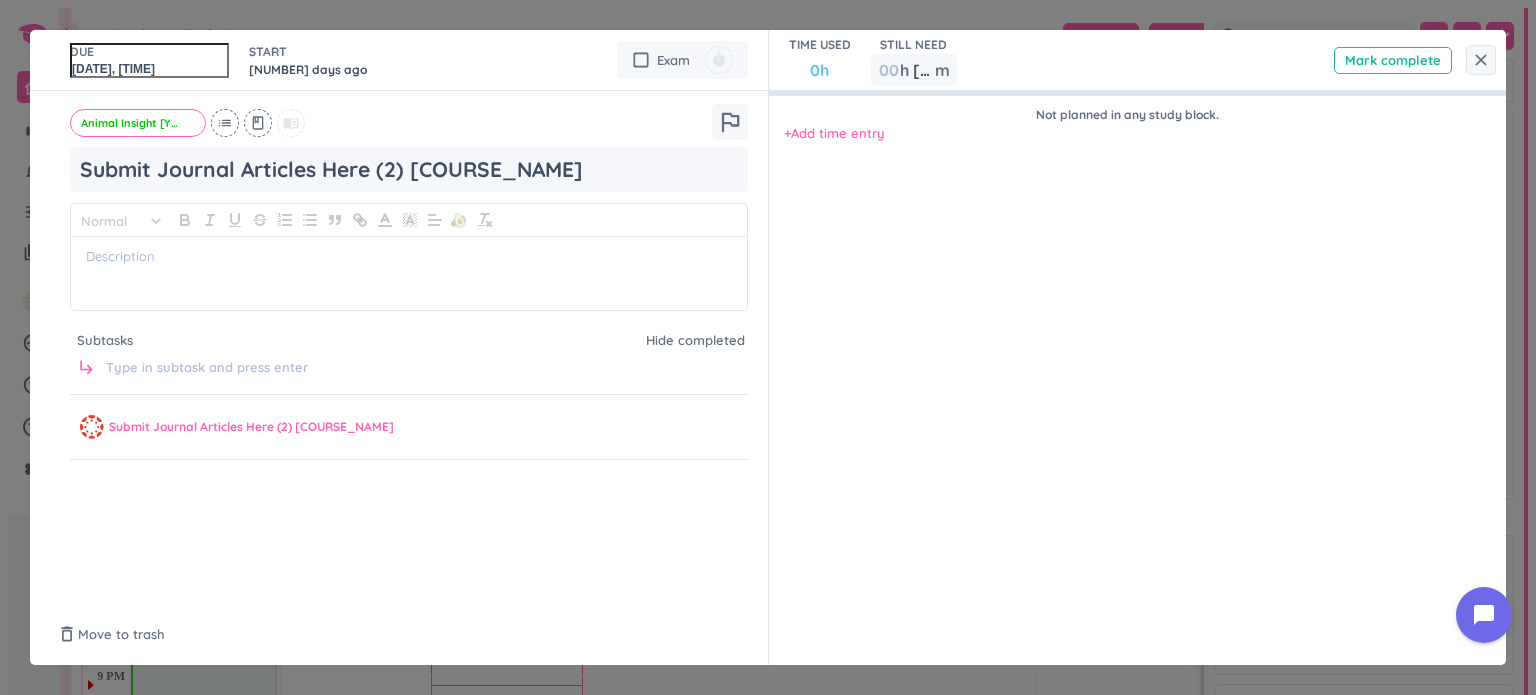 click on "TIME USED 0h STILL NEED 00 h 0 0 00 m Mark complete" at bounding box center [1138, 60] 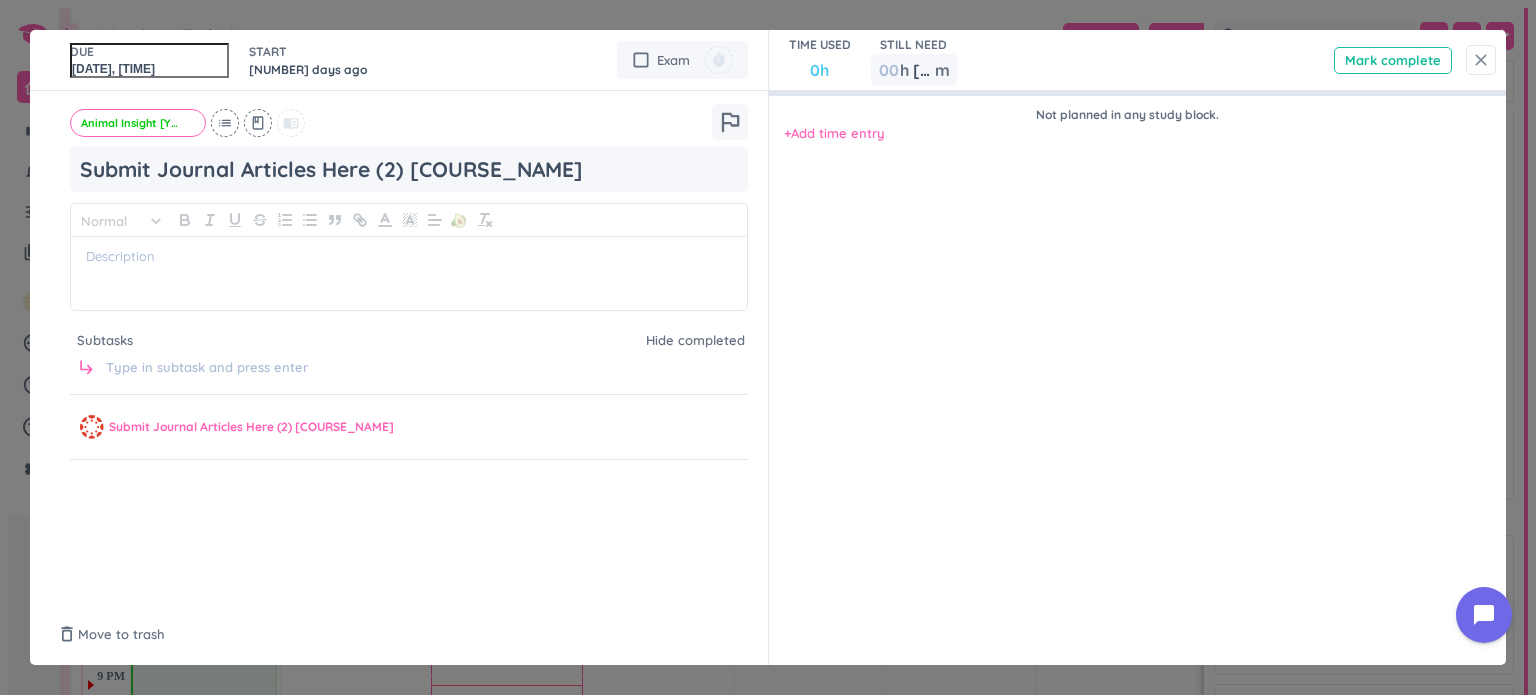 click on "close" at bounding box center [1481, 60] 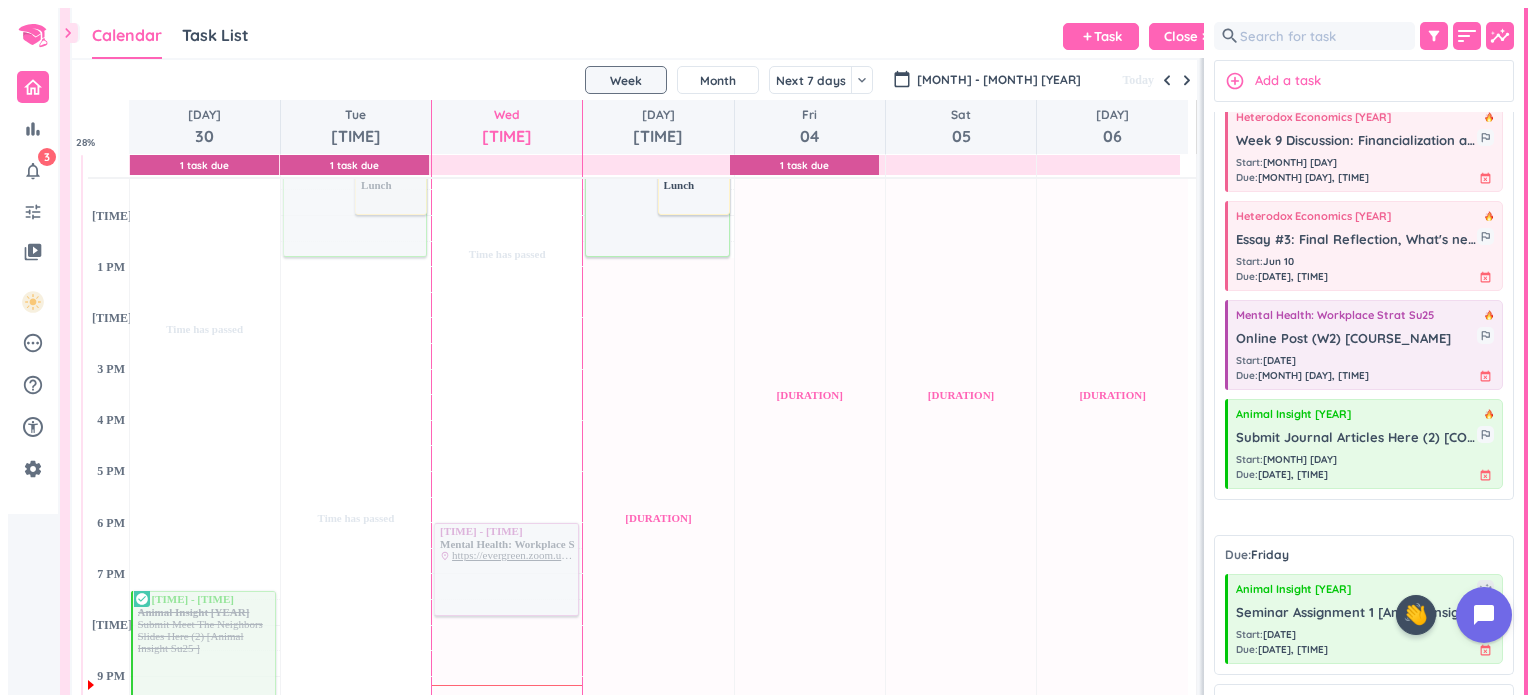 click on "Calendar Task List Calendar keyboard_arrow_down add Task Close chevron_right" at bounding box center [643, 33] 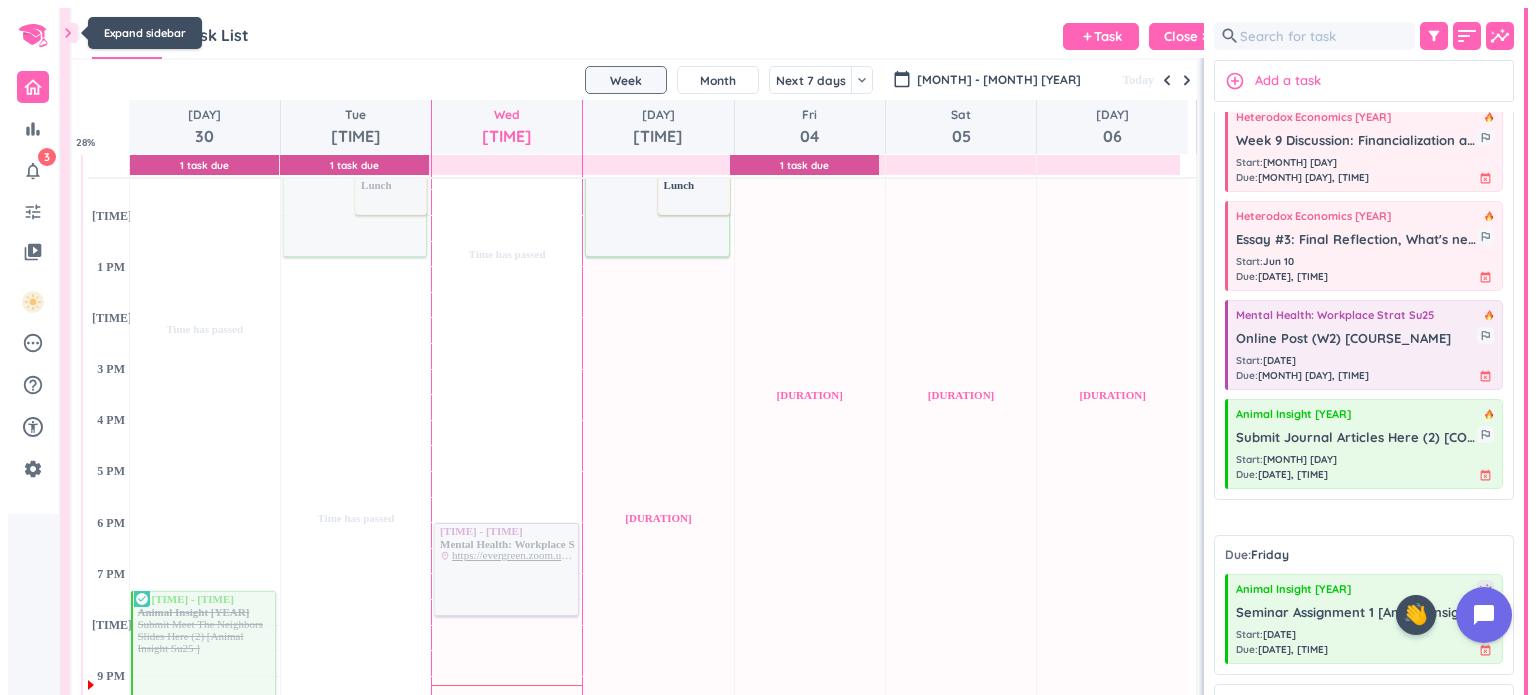 click on "chevron_right" at bounding box center [68, 33] 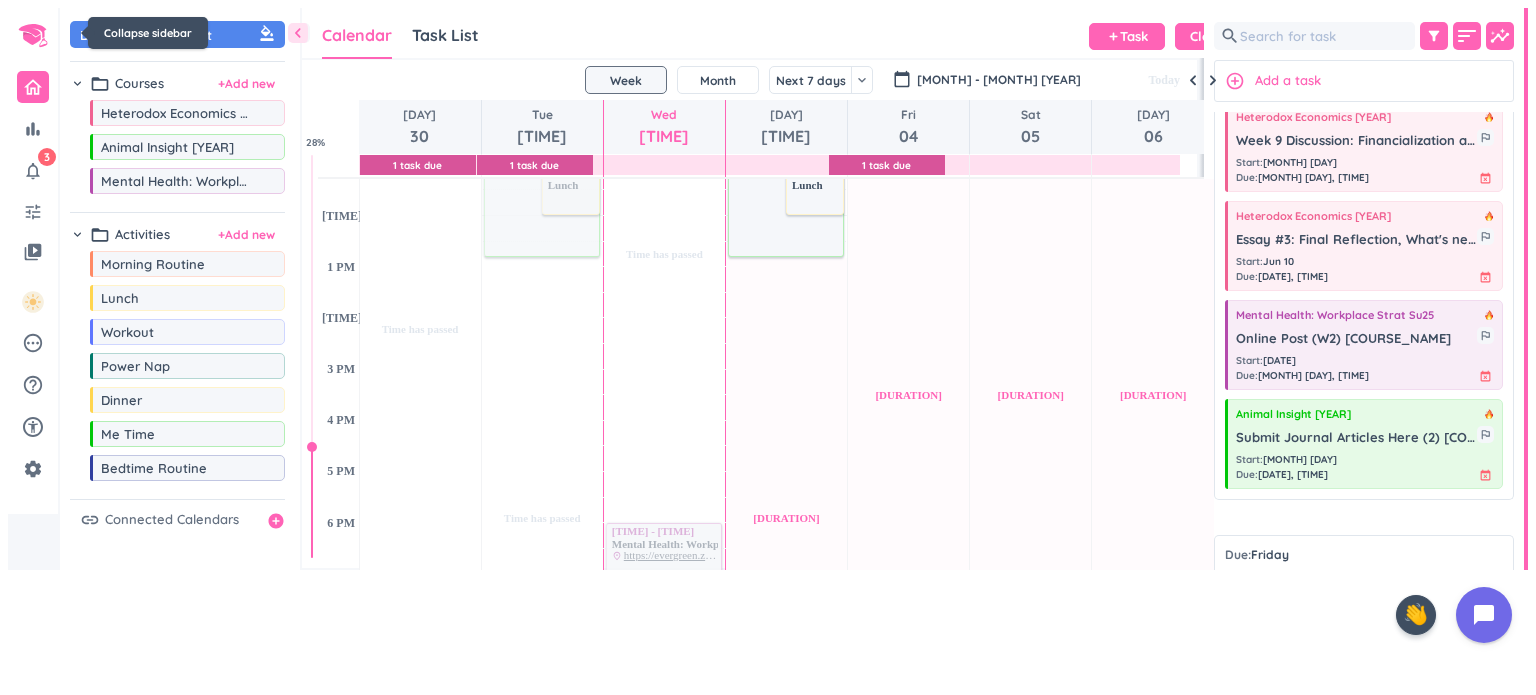 scroll, scrollTop: 41, scrollLeft: 907, axis: both 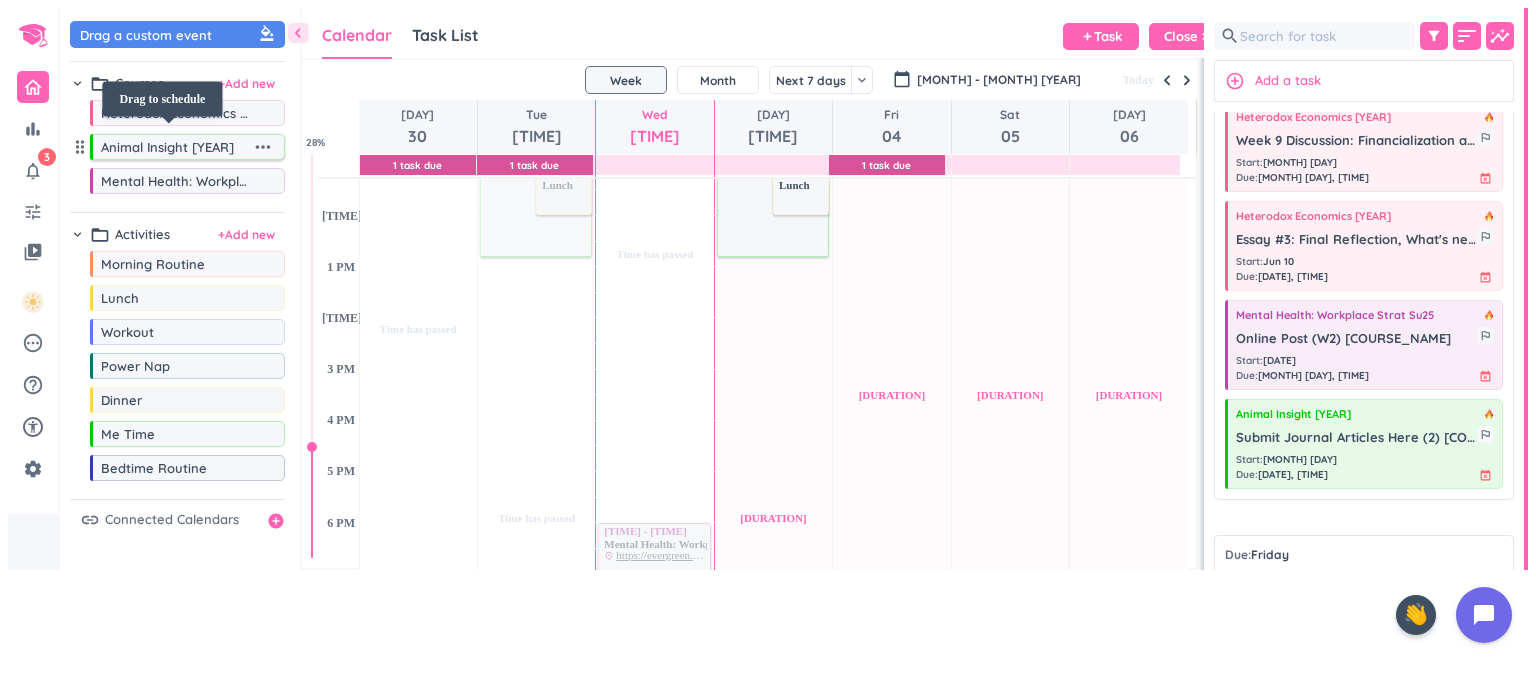 click on "Animal Insight [YEAR]" at bounding box center (176, 147) 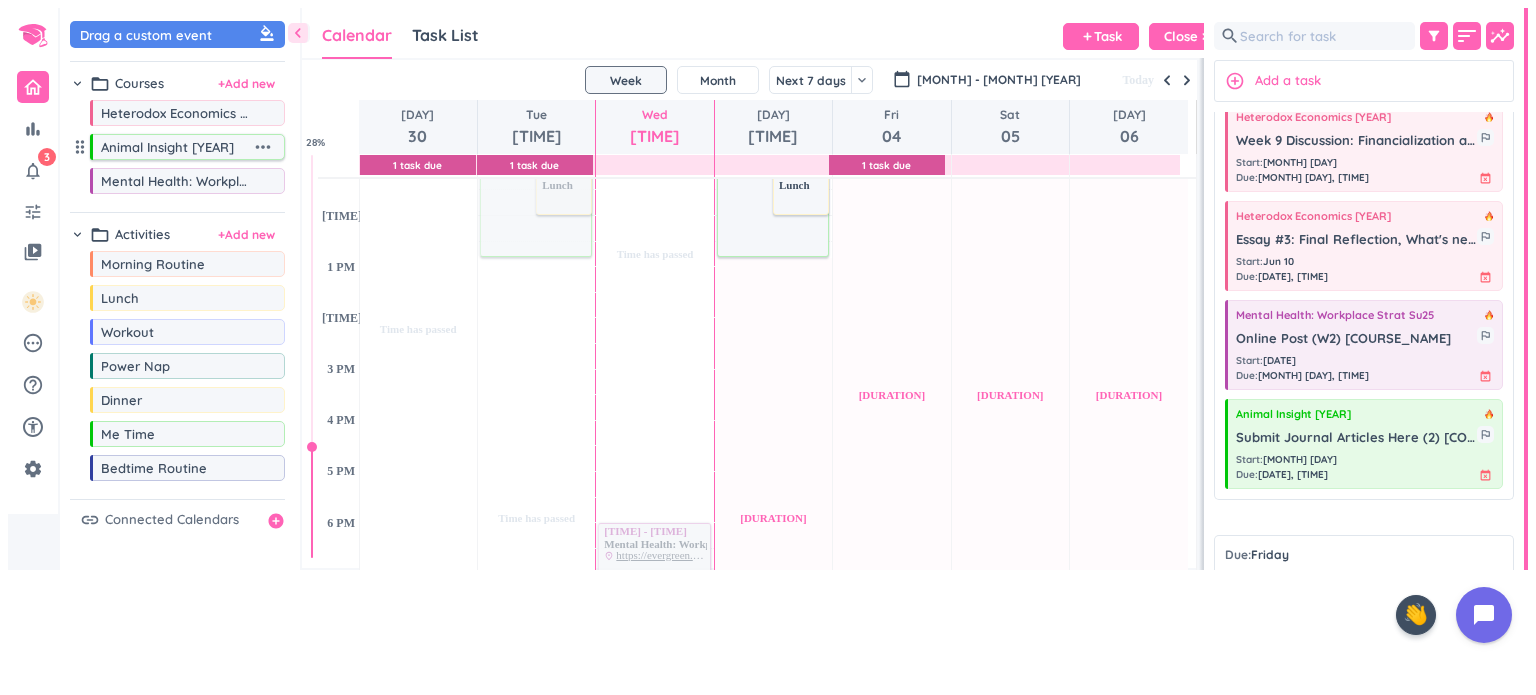 click on "more_horiz" at bounding box center [263, 113] 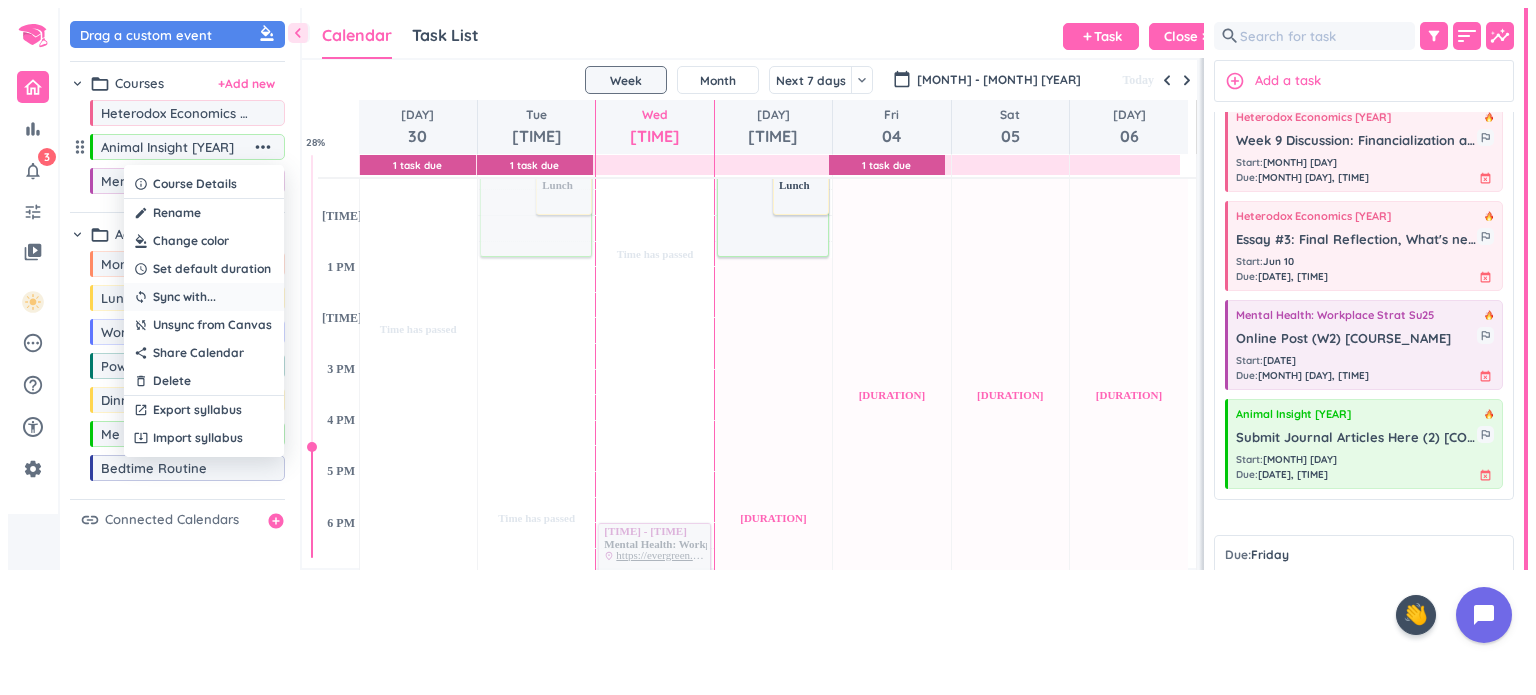 click on "sync Sync with ..." at bounding box center [204, 297] 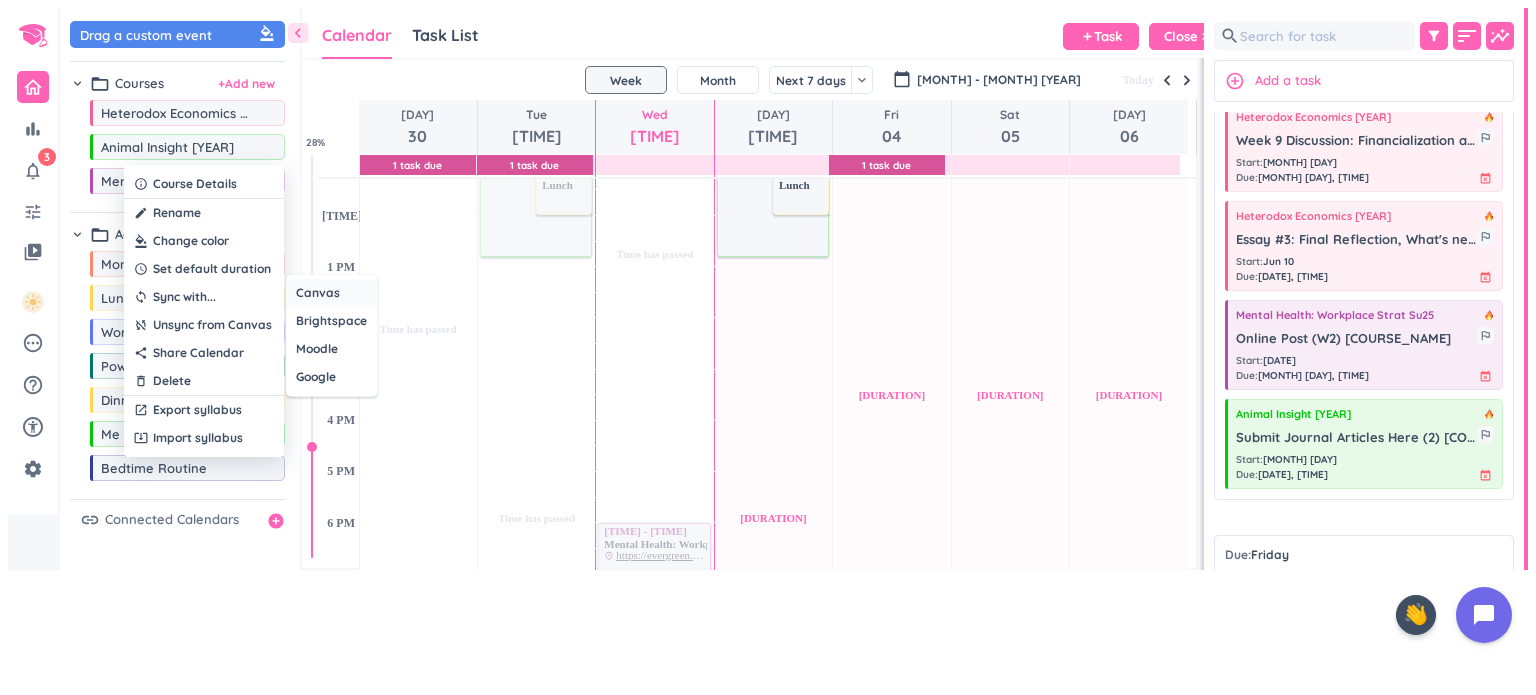 click on "Canvas" at bounding box center [318, 293] 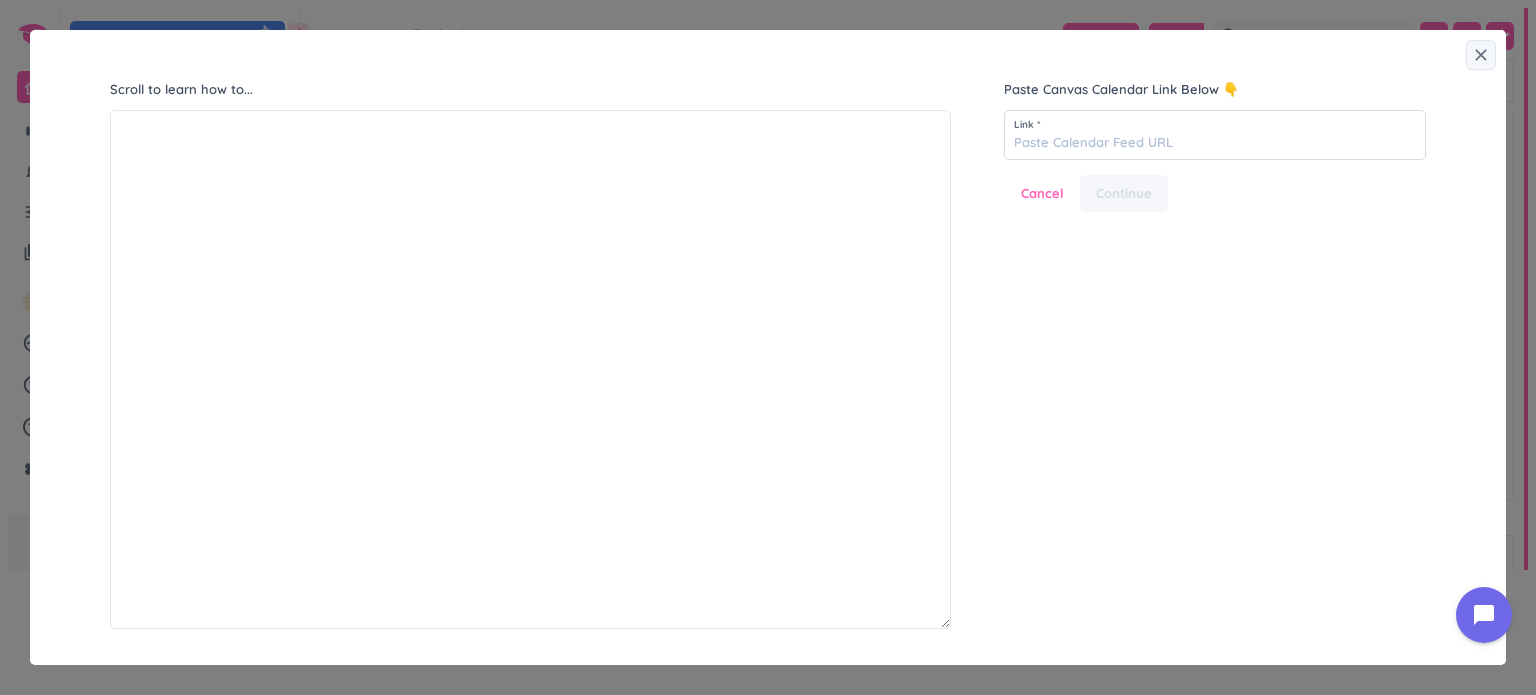 scroll, scrollTop: 8, scrollLeft: 9, axis: both 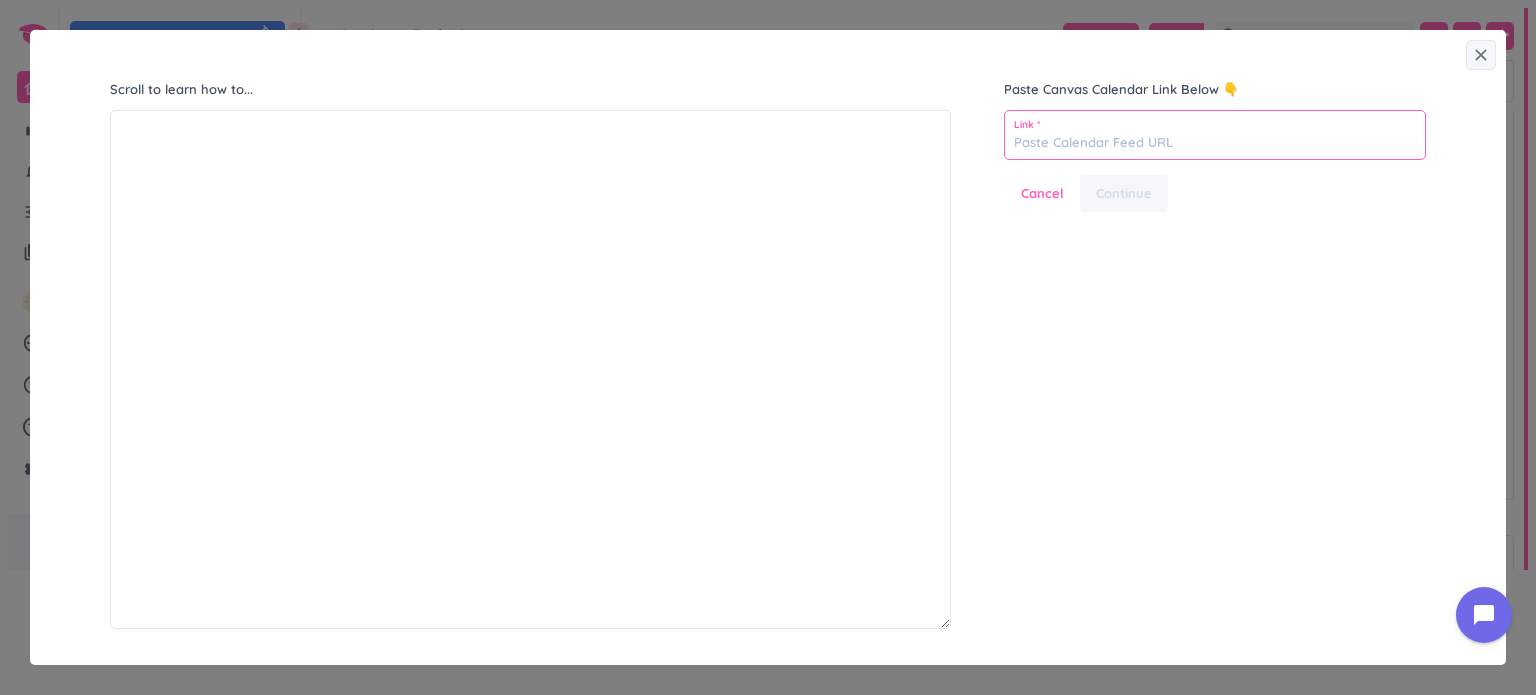 paste on "https://canvas.evergreen.edu/feeds/calendars/user_[STRING]" 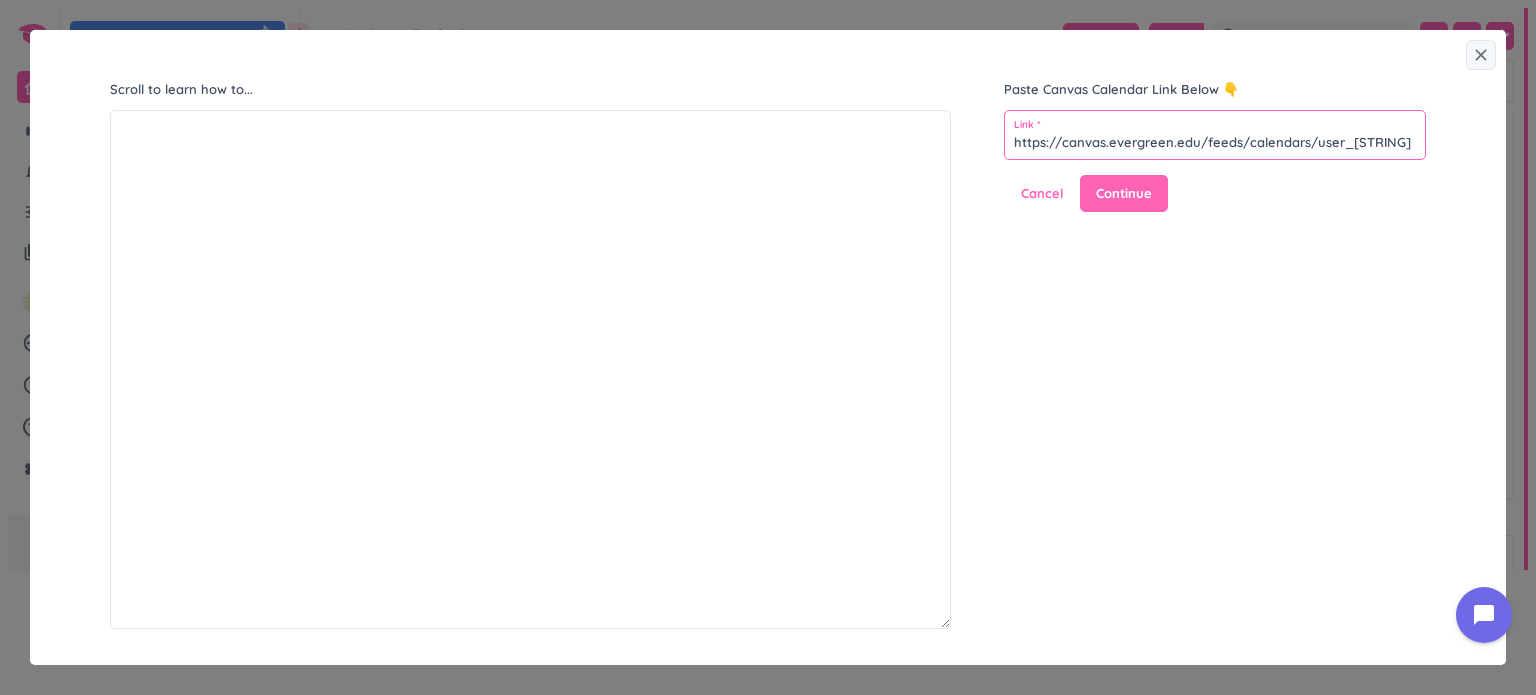scroll, scrollTop: 0, scrollLeft: 244, axis: horizontal 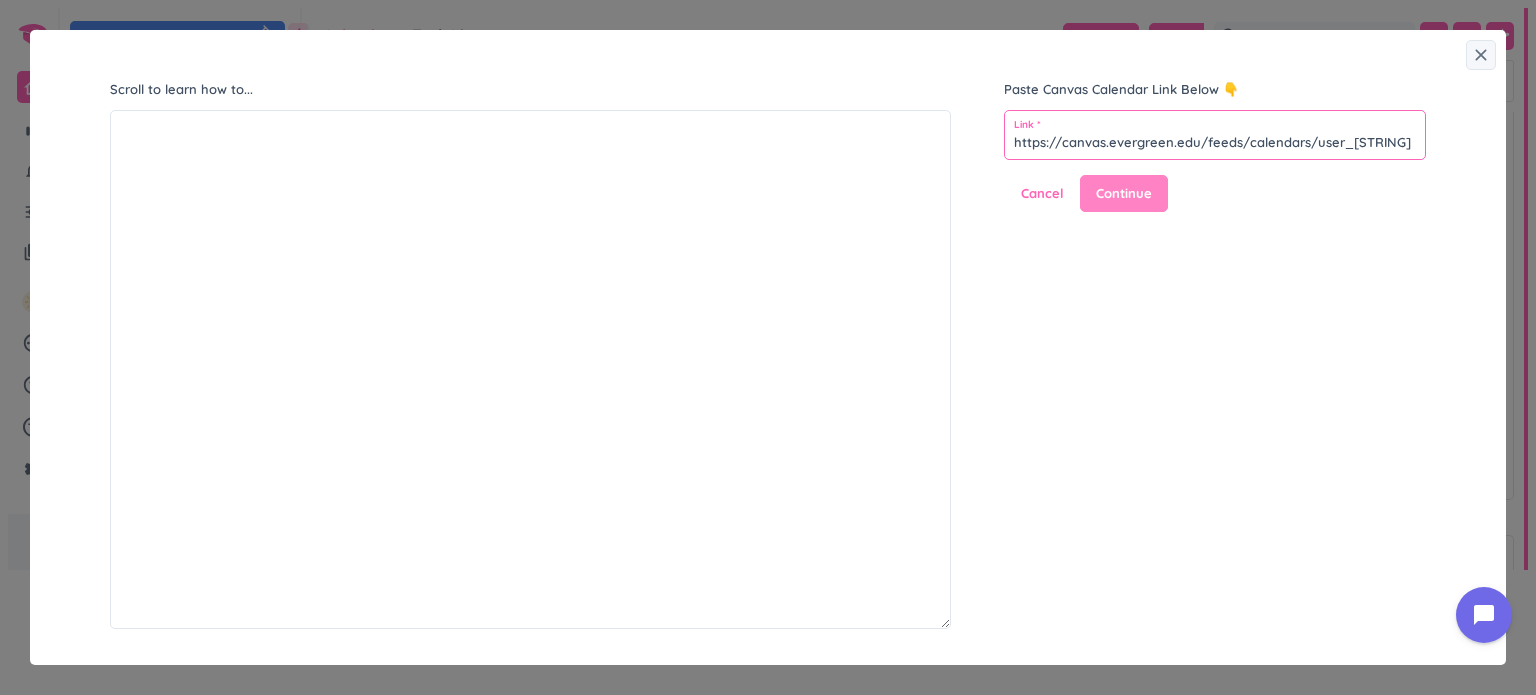 type on "https://canvas.evergreen.edu/feeds/calendars/user_[STRING]" 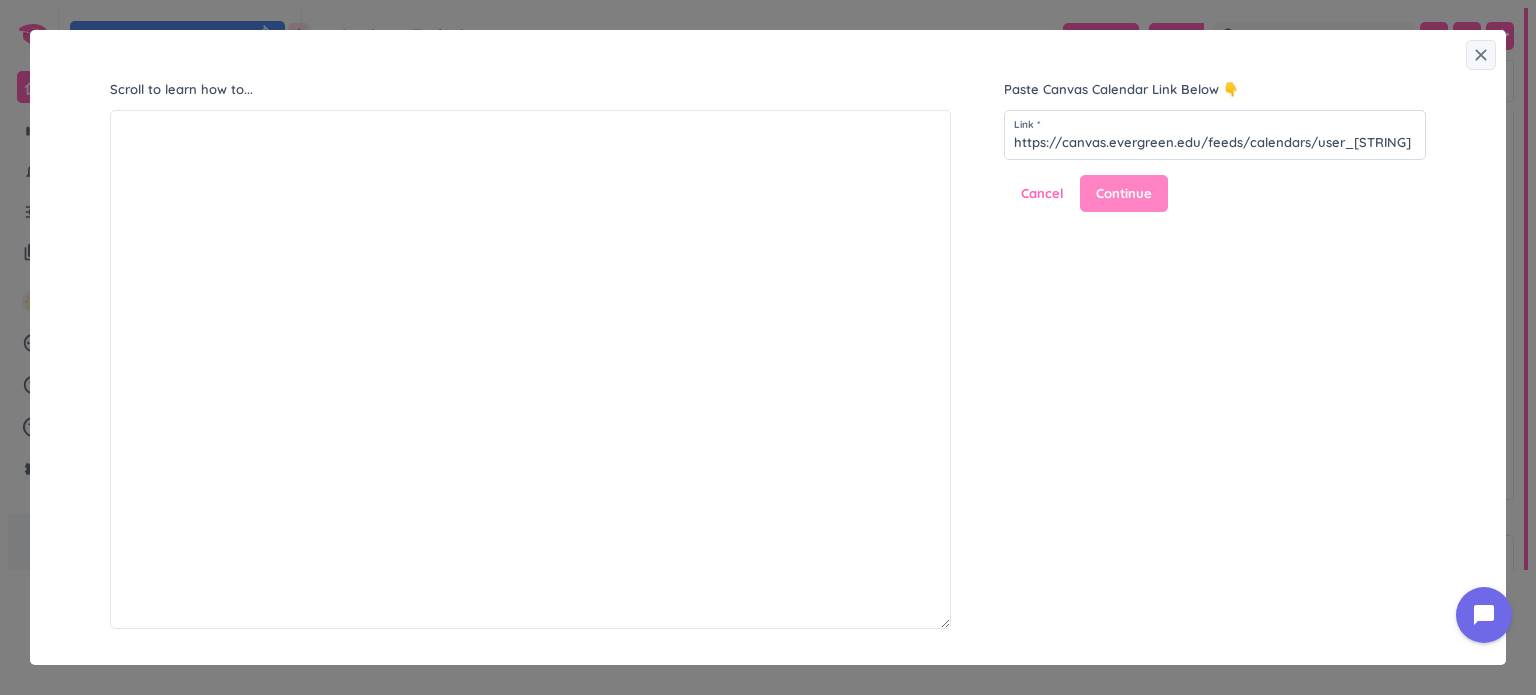 scroll, scrollTop: 0, scrollLeft: 0, axis: both 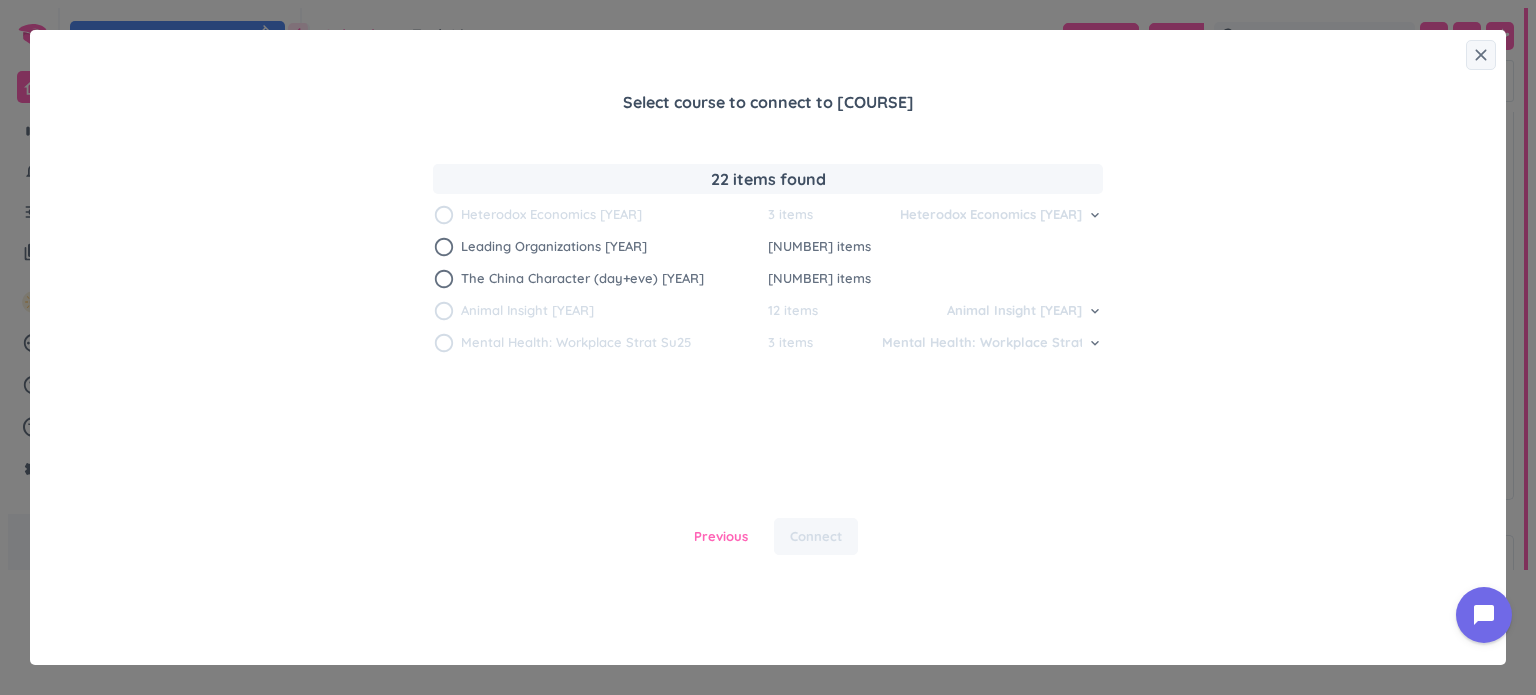 click on "radio_button_unchecked" at bounding box center (444, 215) 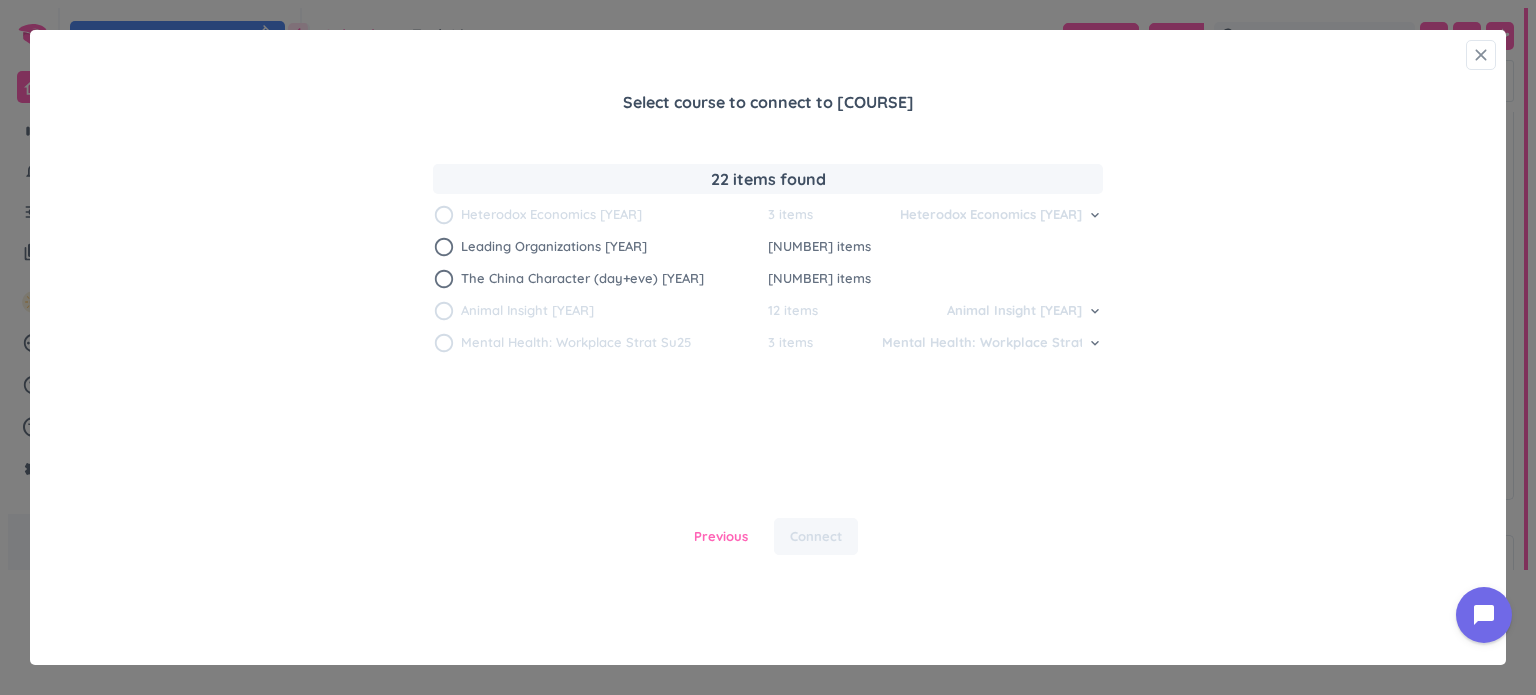 click on "close" at bounding box center [1481, 55] 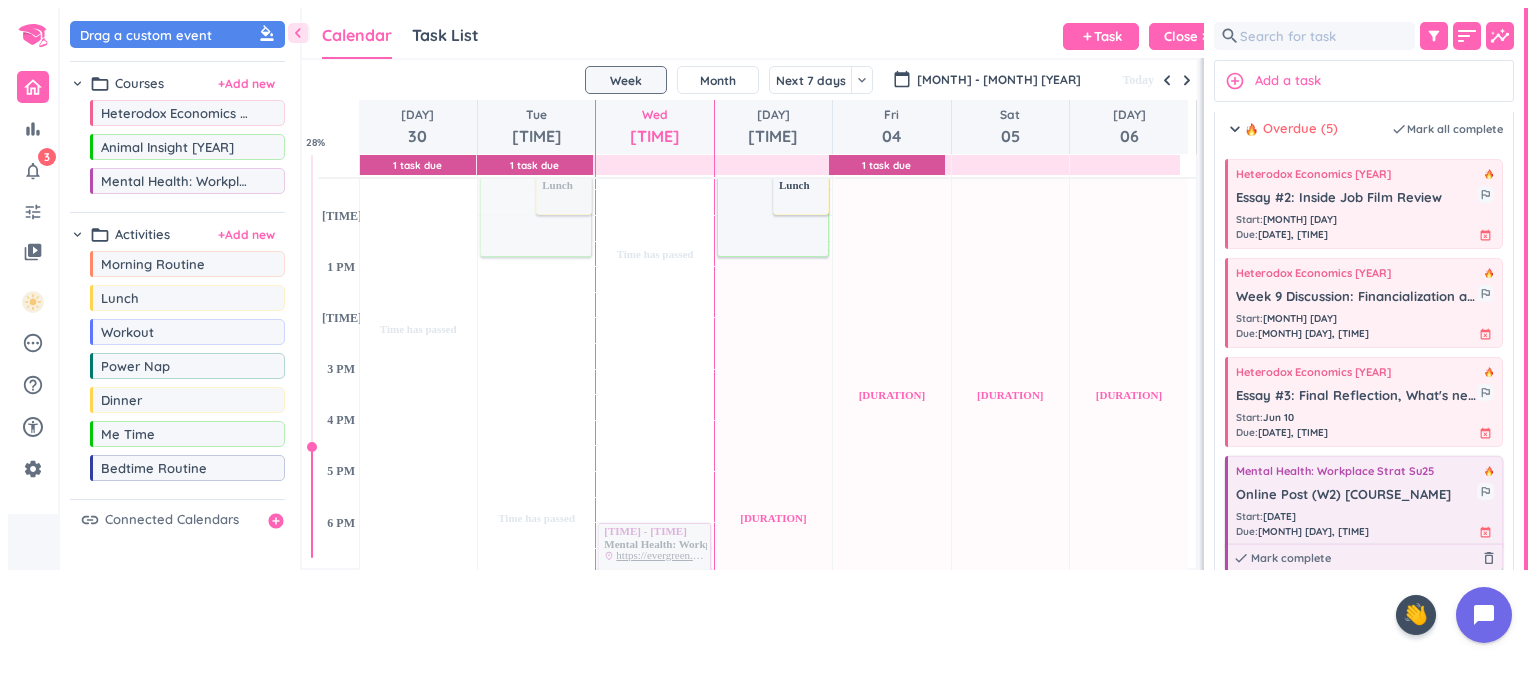 scroll, scrollTop: 0, scrollLeft: 0, axis: both 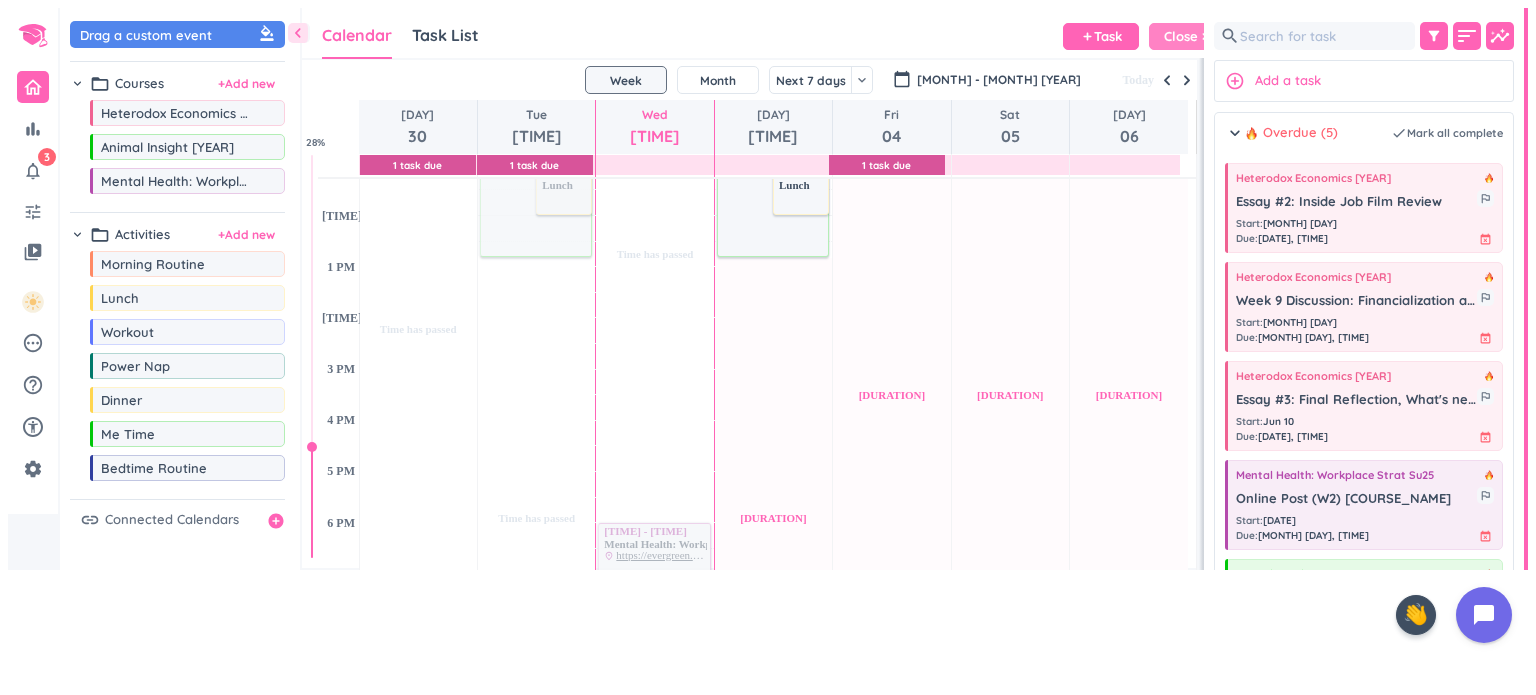 click on "Close" at bounding box center (1181, 36) 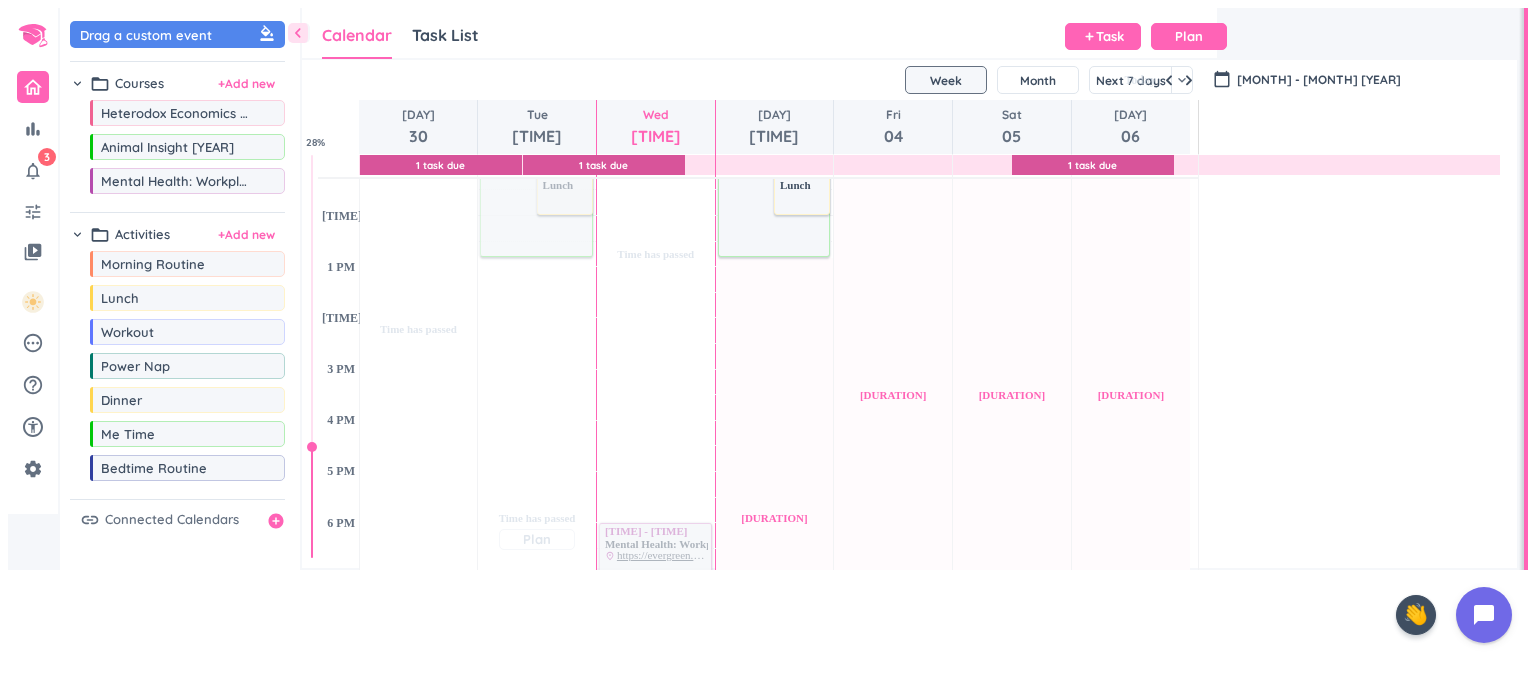 scroll, scrollTop: 8, scrollLeft: 8, axis: both 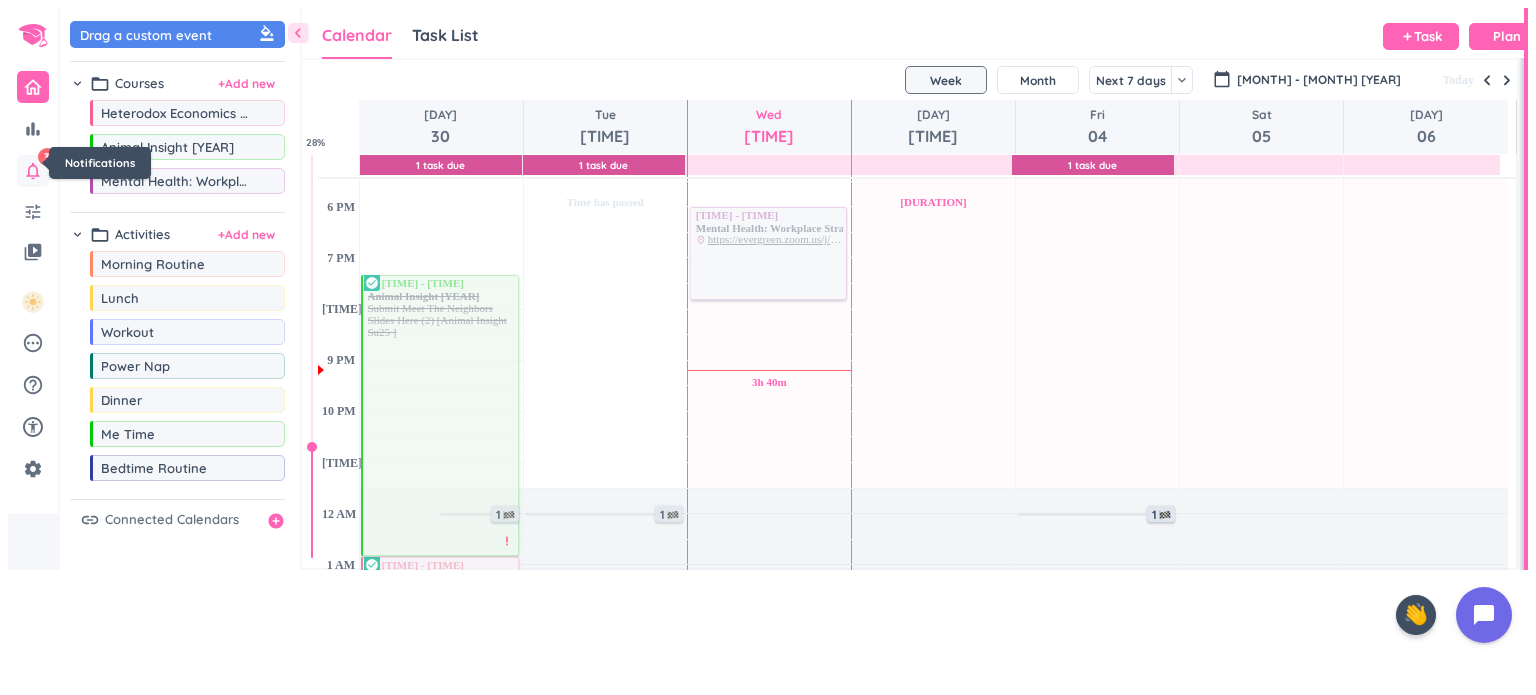 click on "3" at bounding box center [47, 157] 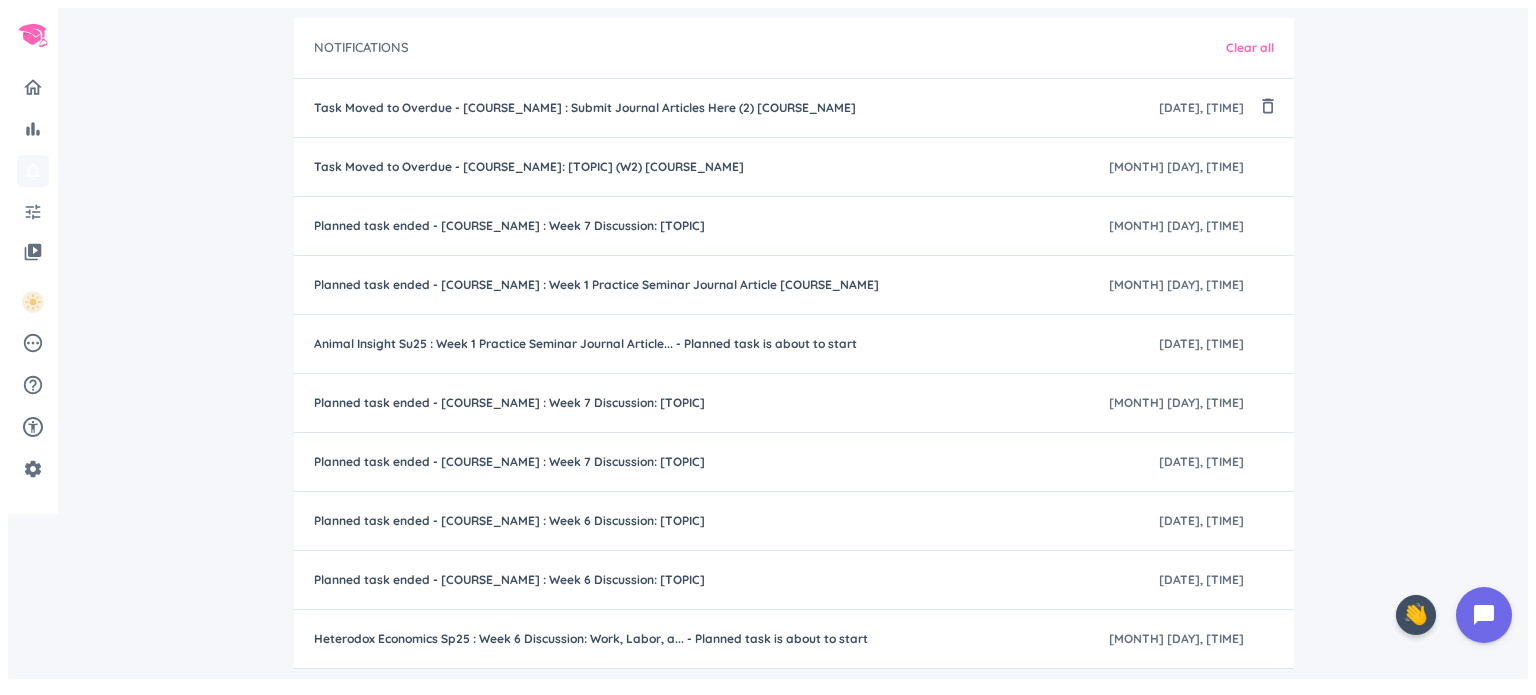 click on "Task Moved to Overdue - [COURSE_NAME] : Submit Journal Articles Here (2) [COURSE_NAME] [DATE], [TIME] delete_outline" at bounding box center (794, 108) 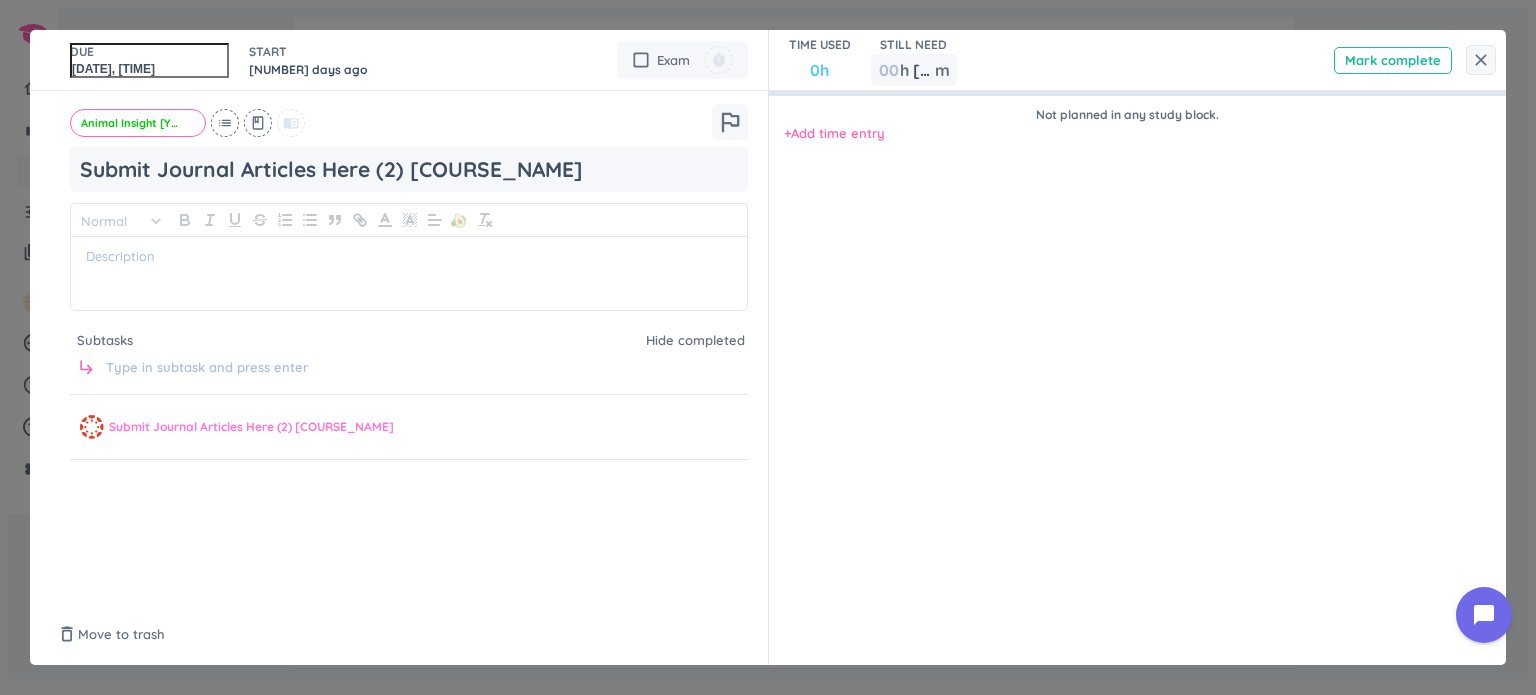 click on "Submit Journal Articles Here (2) [COURSE_NAME]" at bounding box center (423, 427) 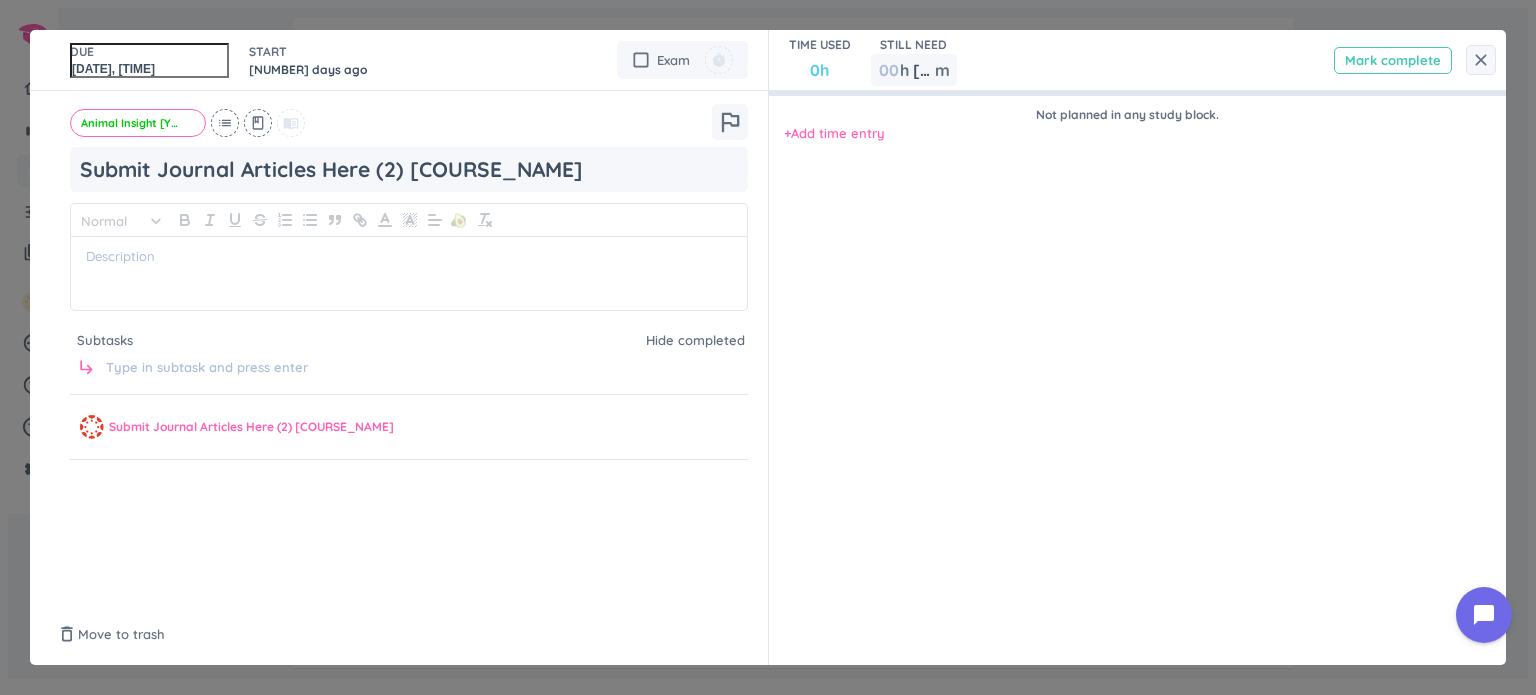 click on "Mark complete" at bounding box center [1393, 60] 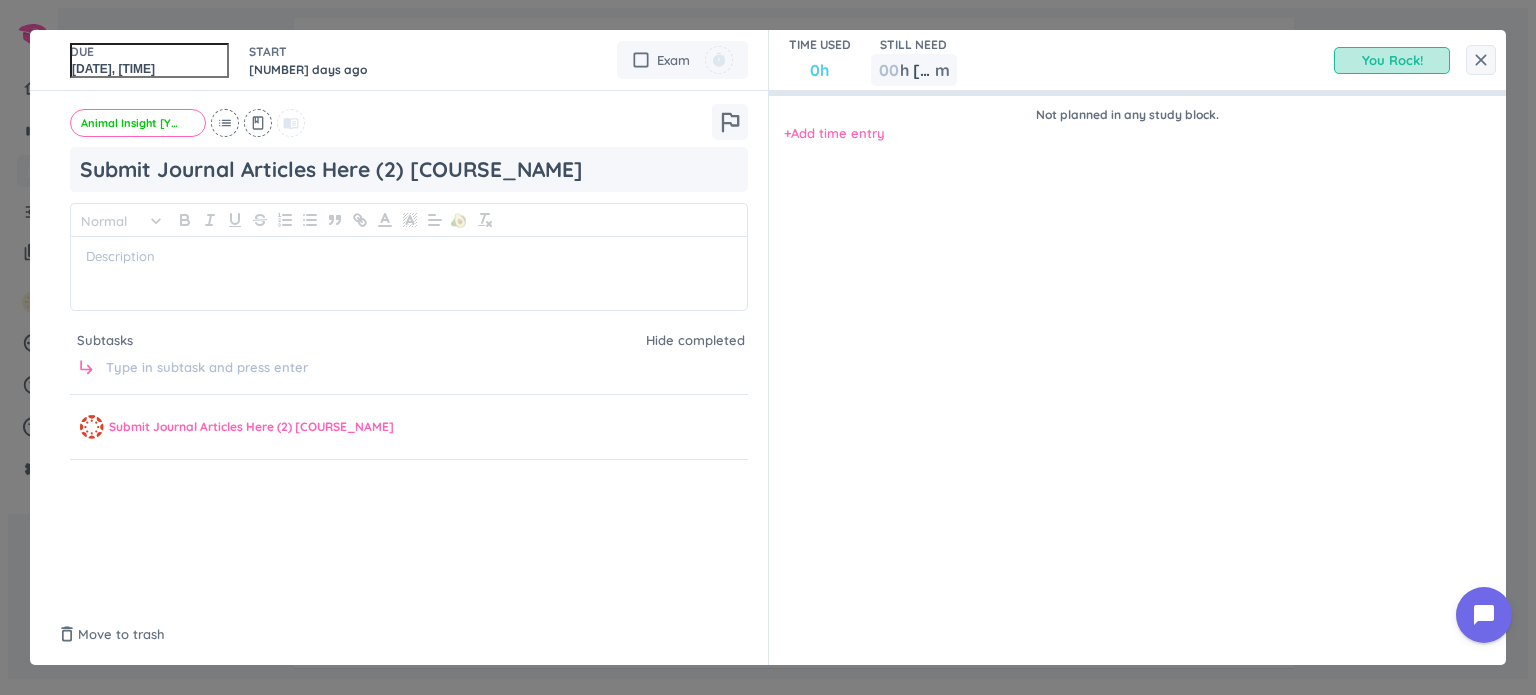 click on "TIME USED 0h STILL NEED 00 h 0 0 00 m You Rock!" at bounding box center (1138, 60) 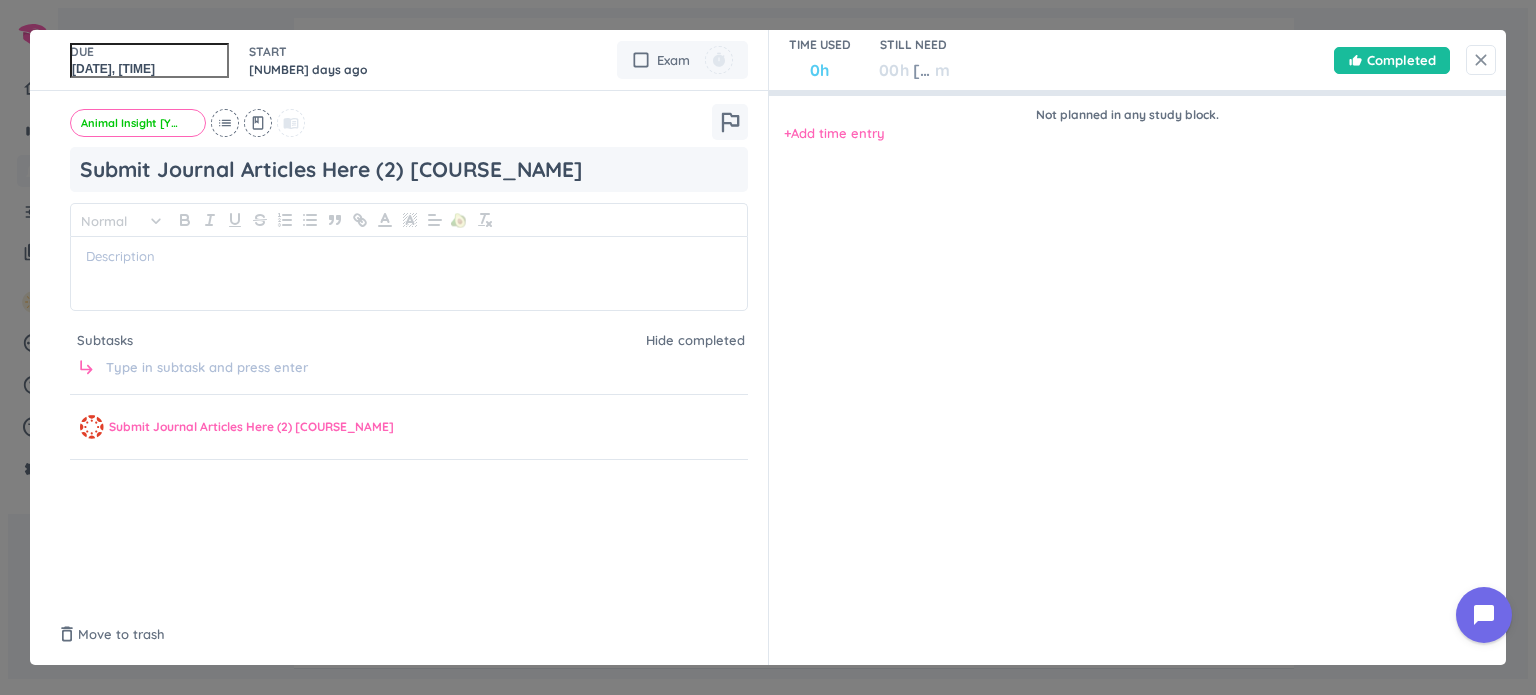 click on "close" at bounding box center [1481, 60] 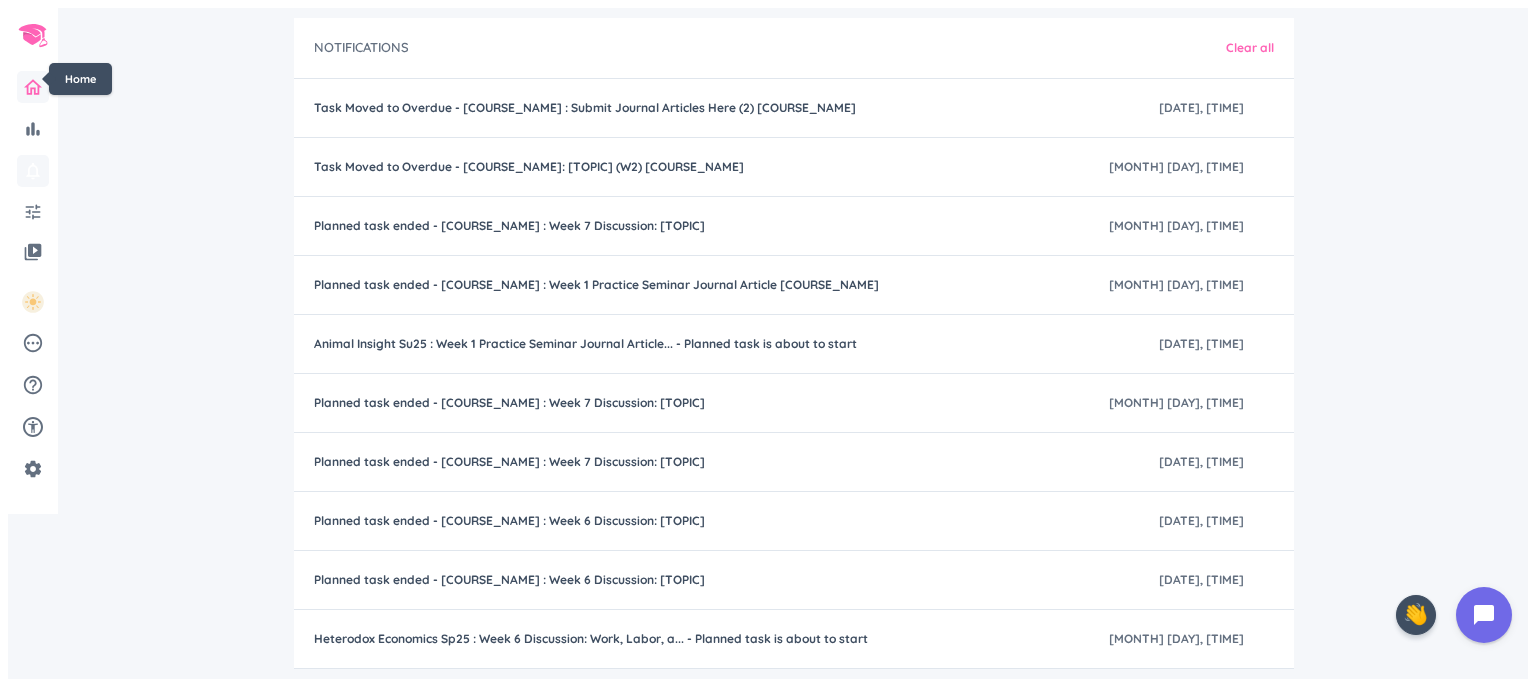 click at bounding box center (33, 87) 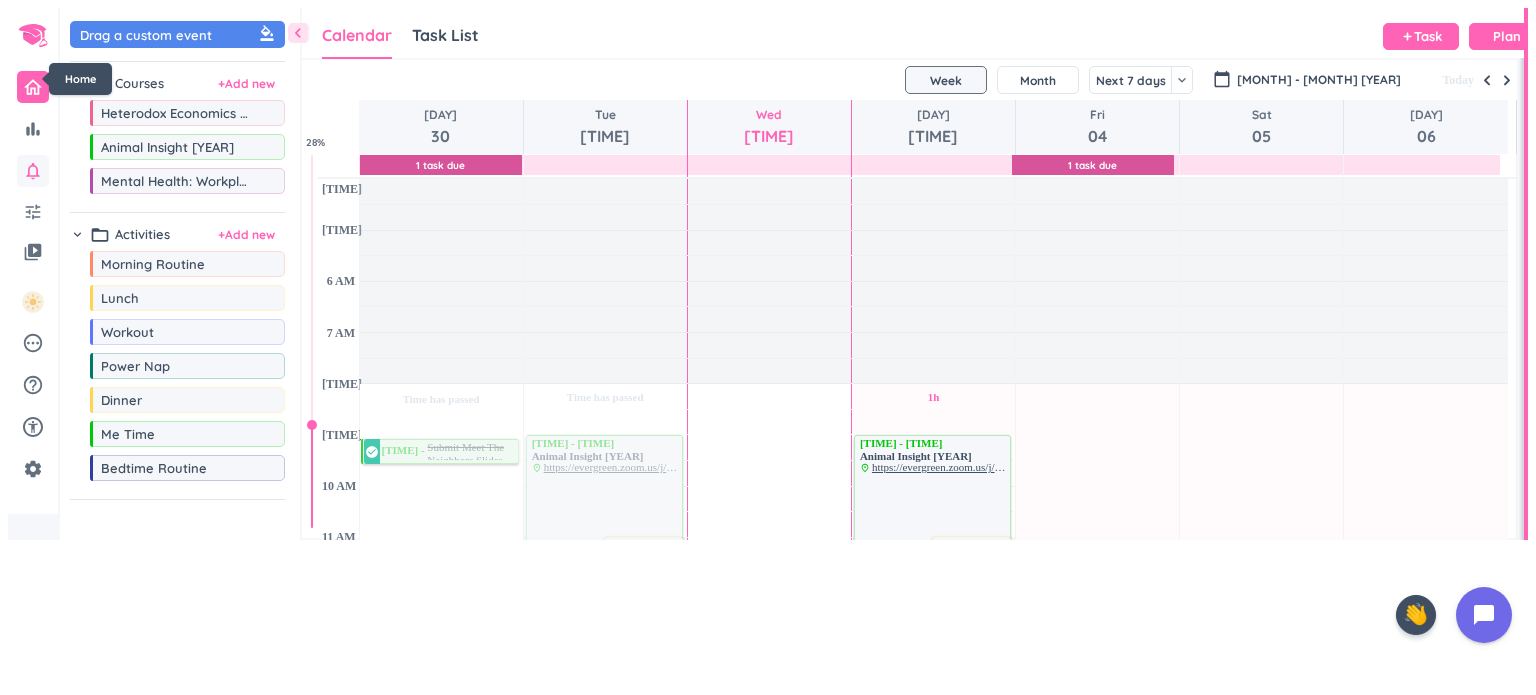 scroll, scrollTop: 8, scrollLeft: 9, axis: both 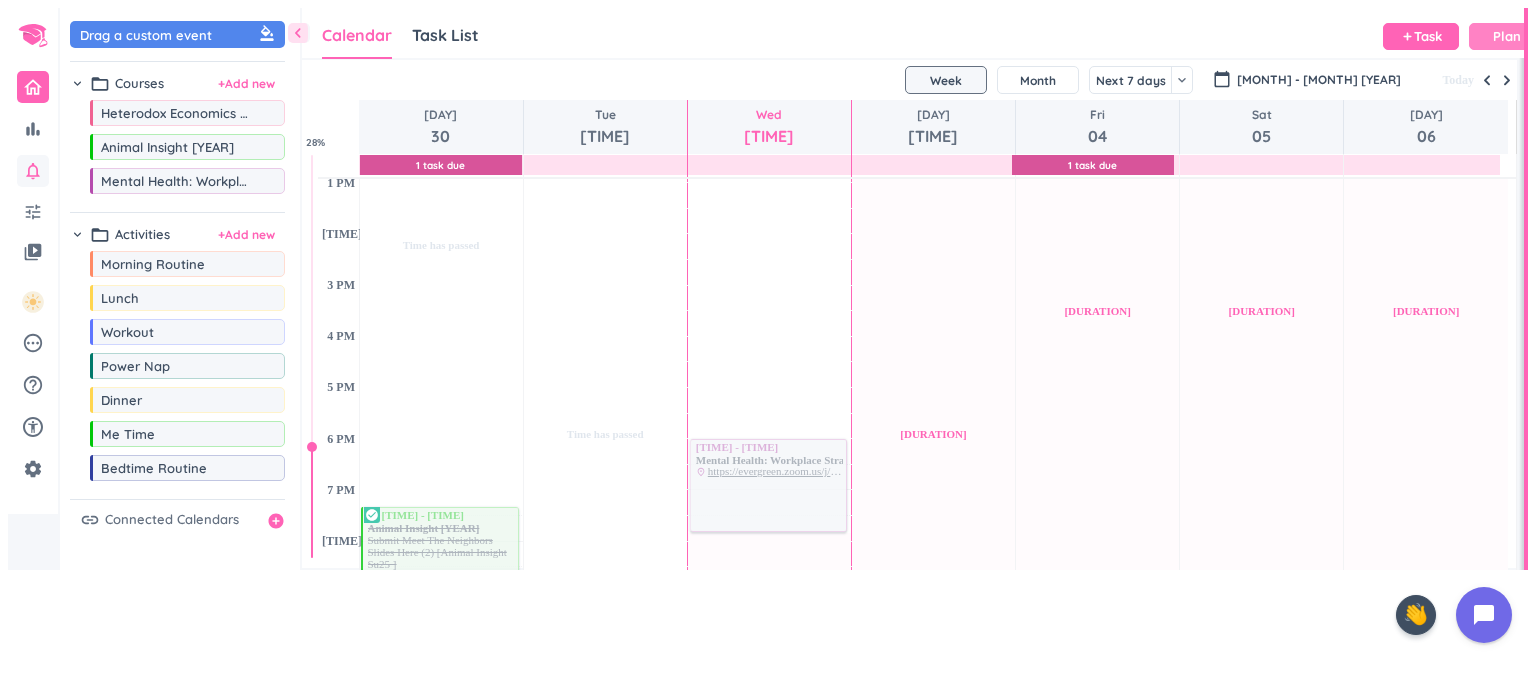 click on "Plan" at bounding box center [1507, 36] 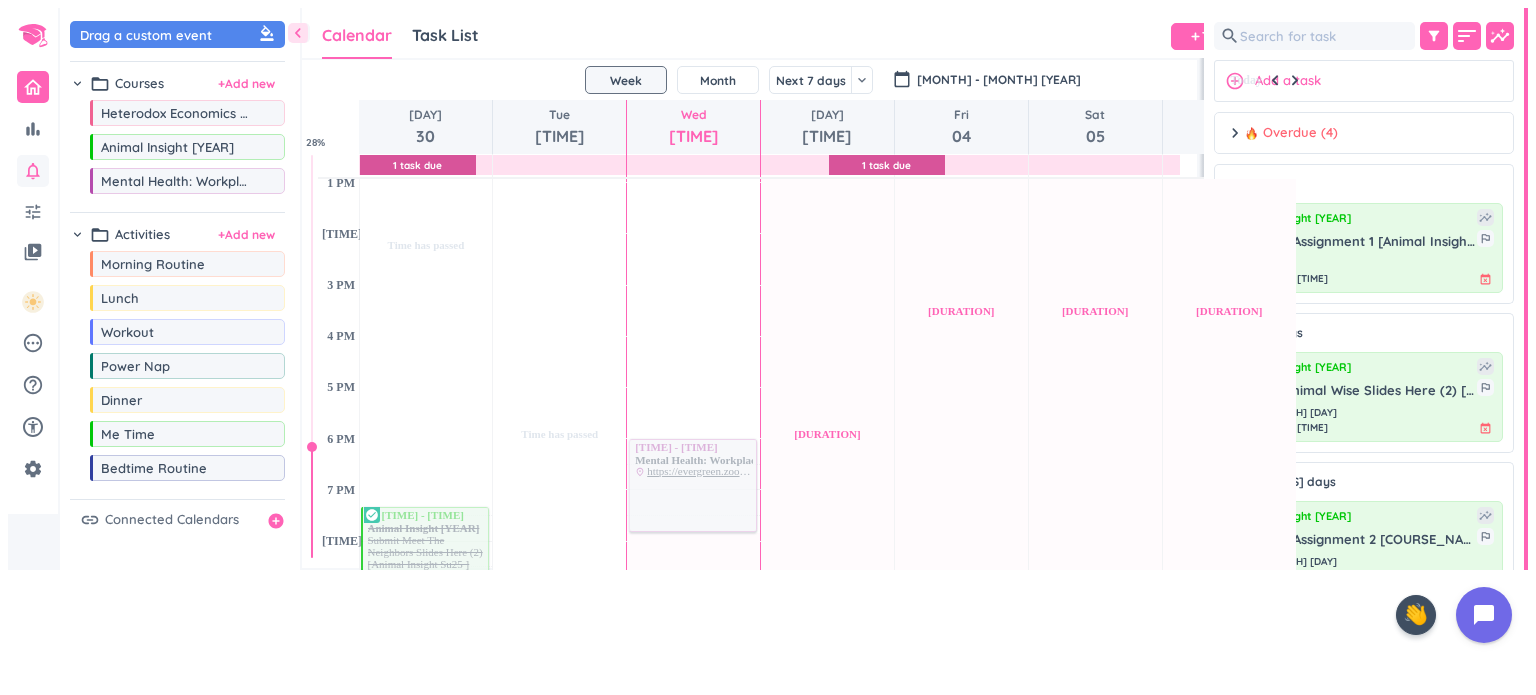 scroll, scrollTop: 41, scrollLeft: 905, axis: both 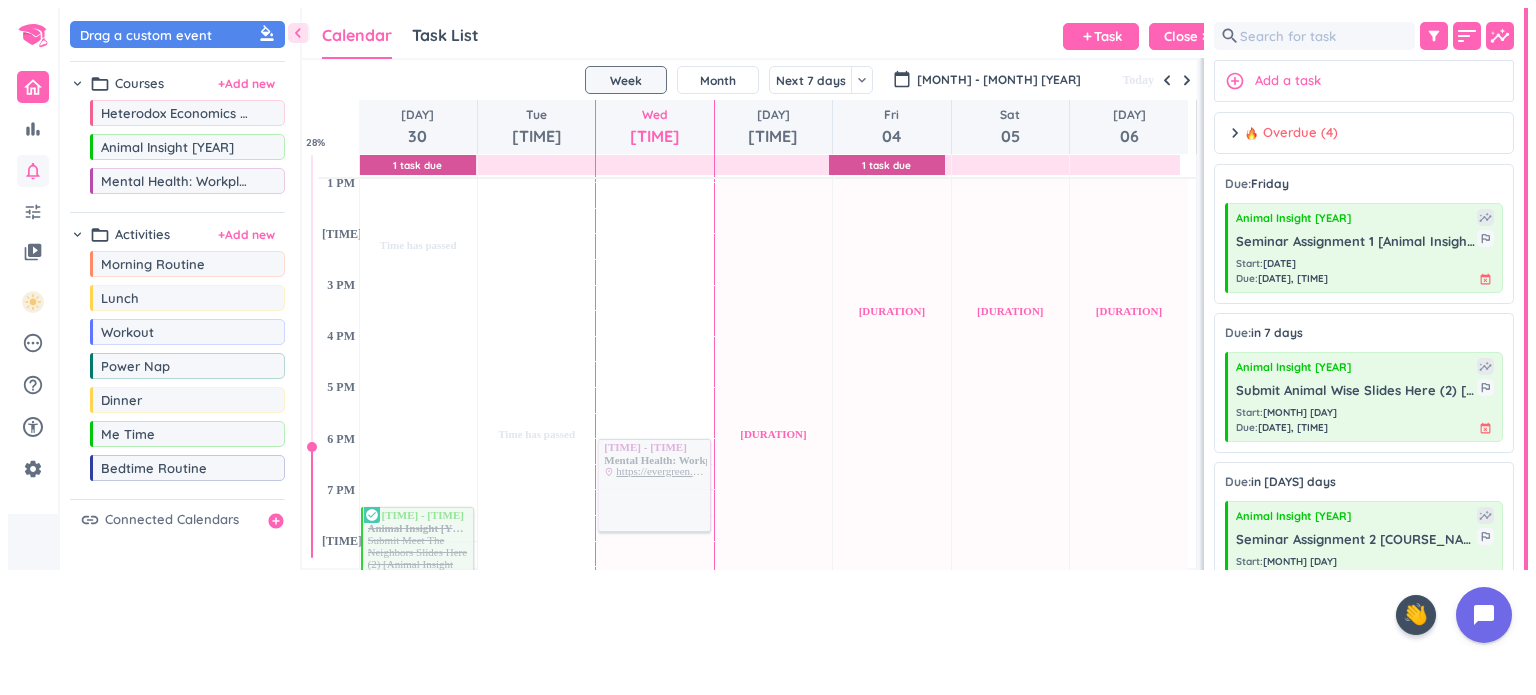 click on "chevron_right Overdue (4) done Mark all complete" at bounding box center [1364, 133] 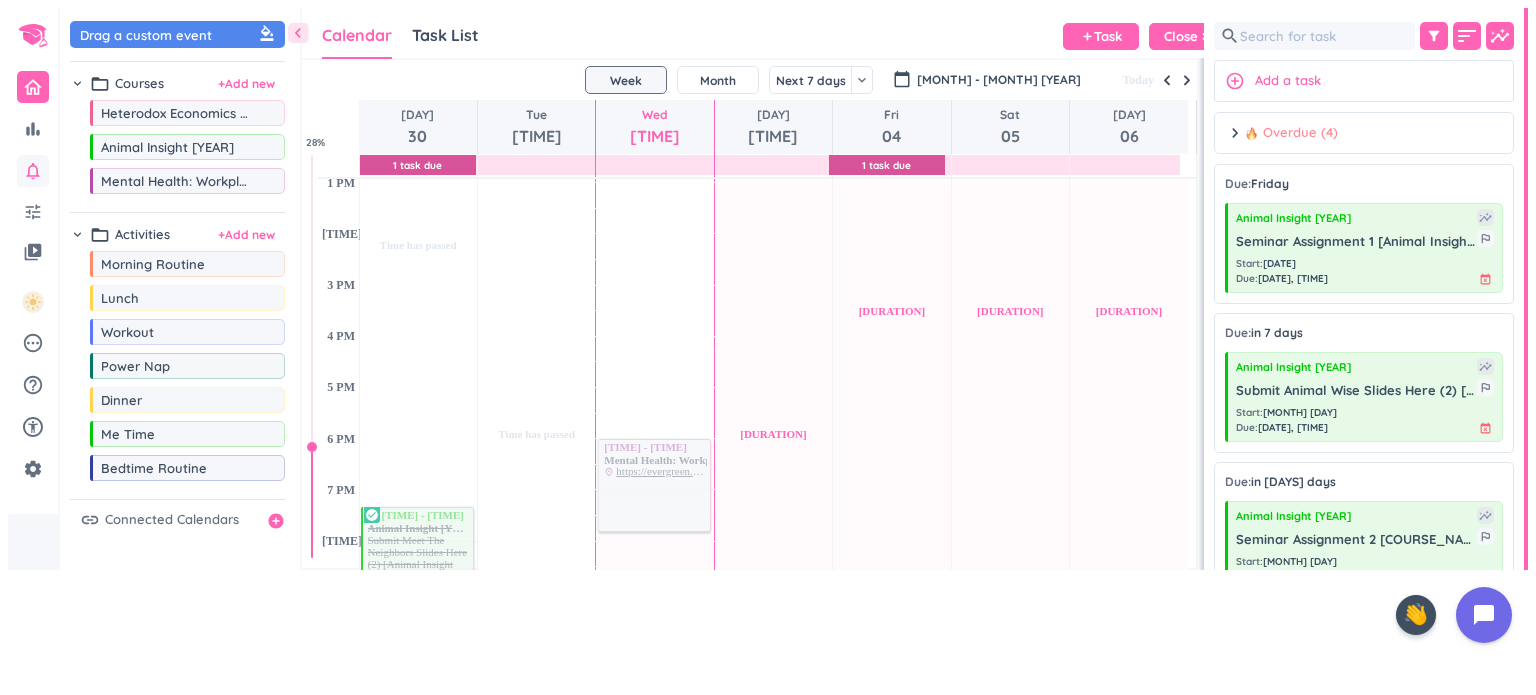 click on "chevron_right" at bounding box center [1235, 133] 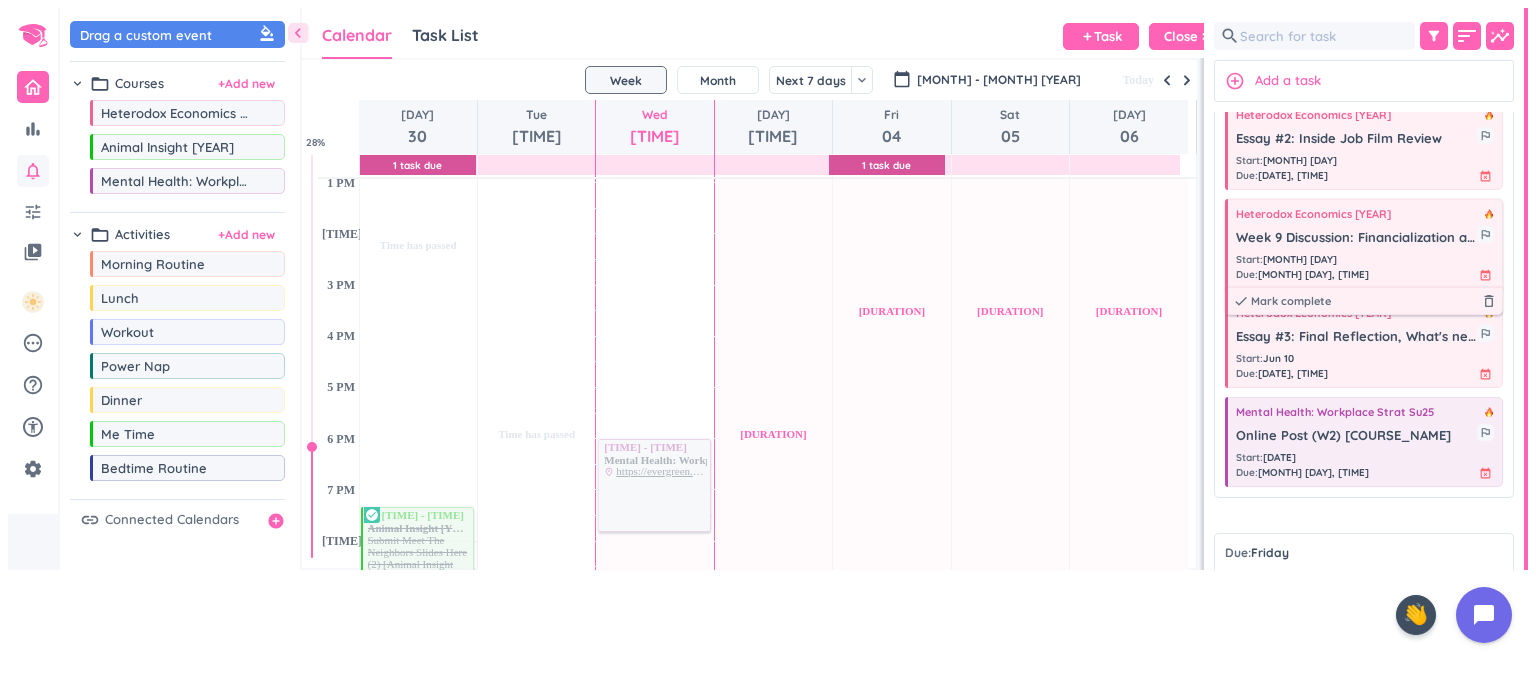 scroll, scrollTop: 64, scrollLeft: 0, axis: vertical 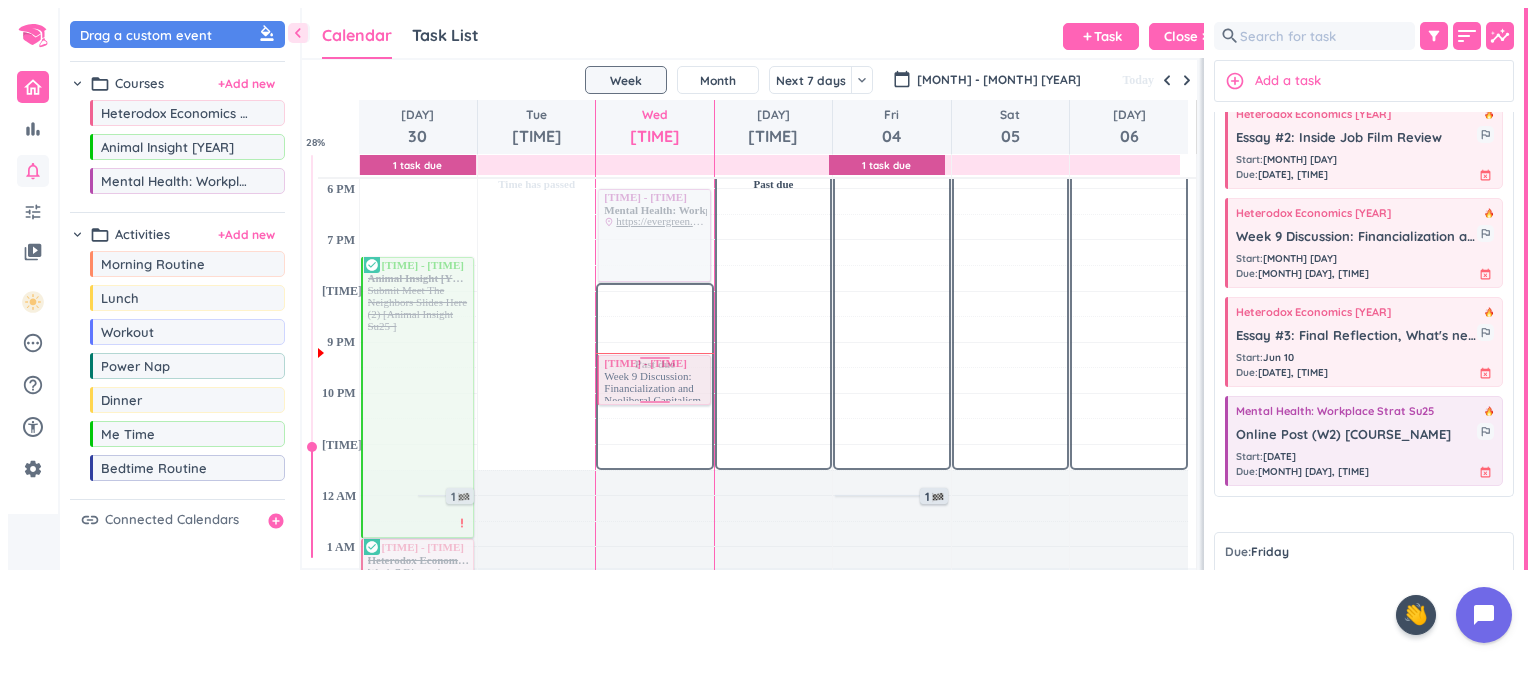 drag, startPoint x: 1300, startPoint y: 249, endPoint x: 664, endPoint y: 351, distance: 644.1273 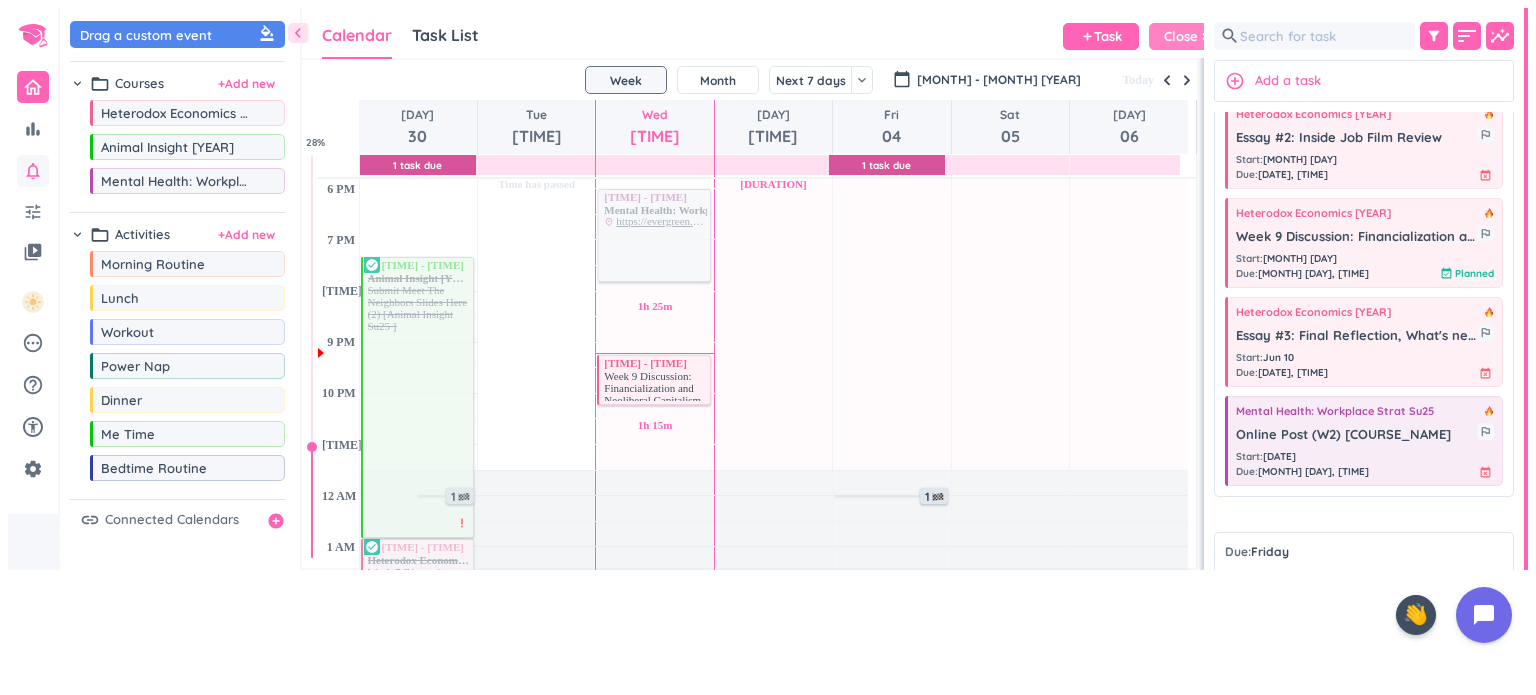 click on "Close" at bounding box center (1181, 36) 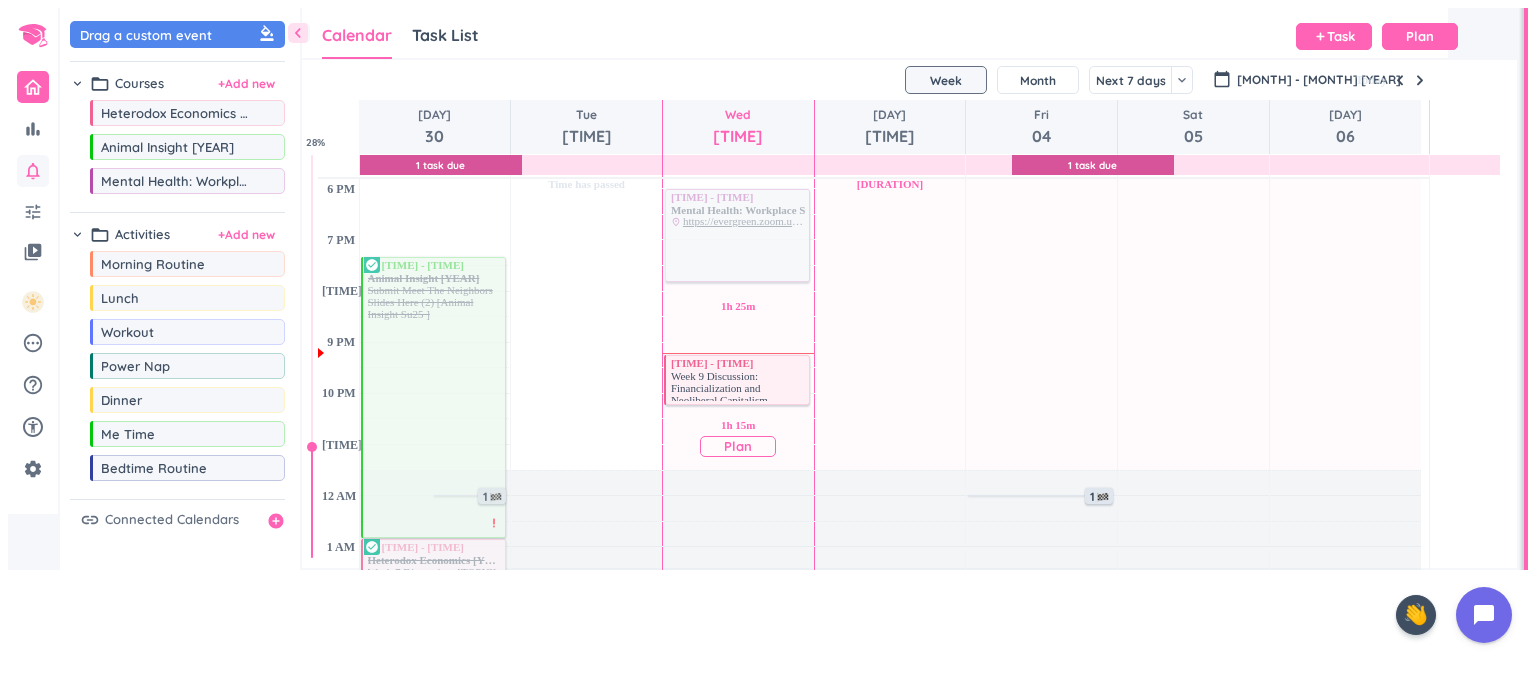 scroll, scrollTop: 8, scrollLeft: 9, axis: both 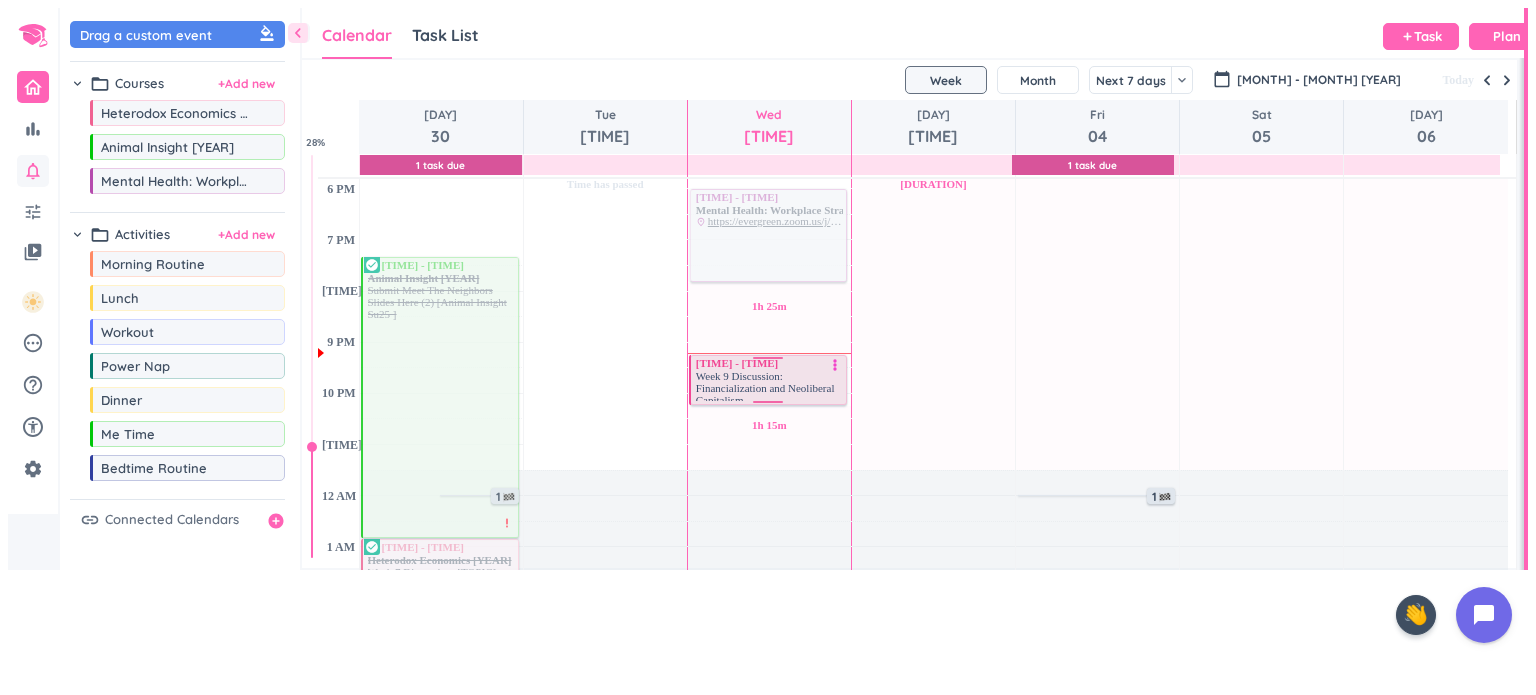 click on "[TIME] - [TIME]" at bounding box center [769, 363] 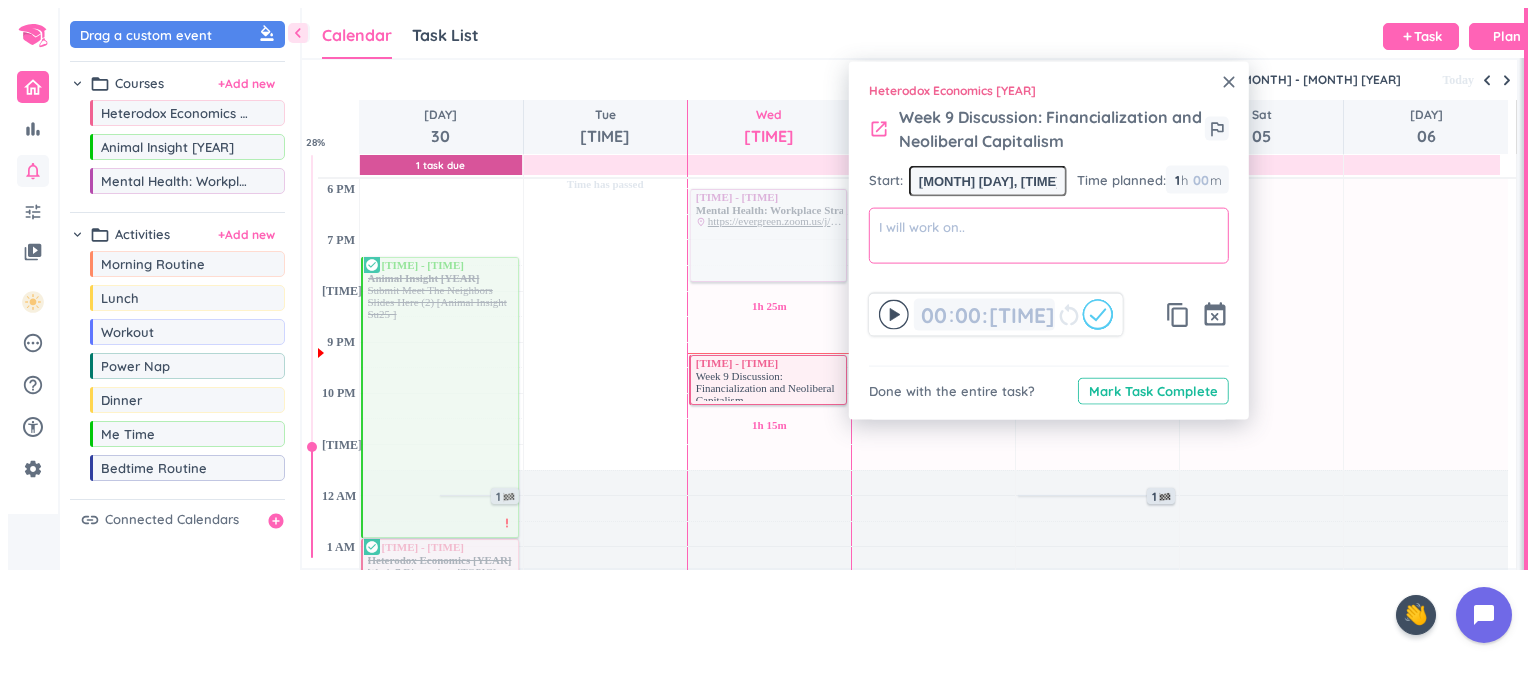 click at bounding box center (1049, 235) 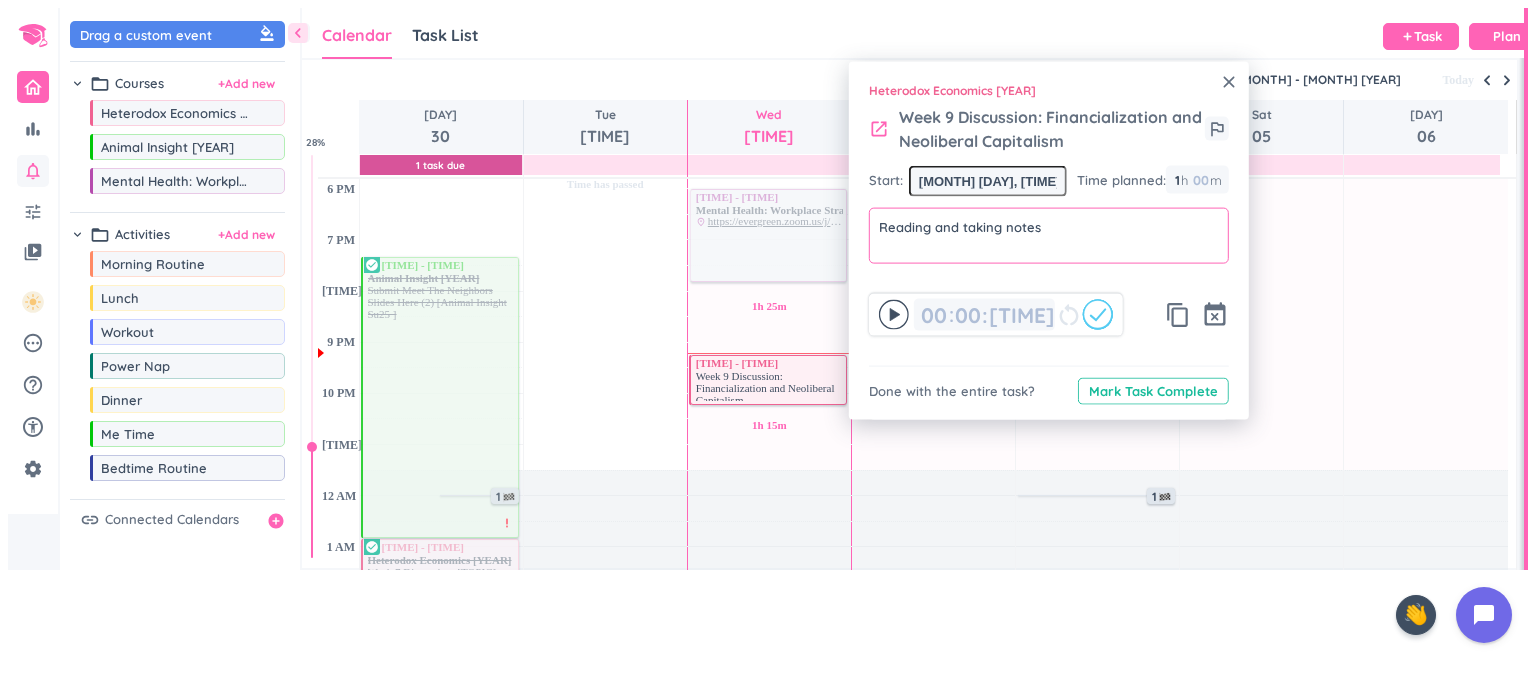 type on "Reading and taking notes" 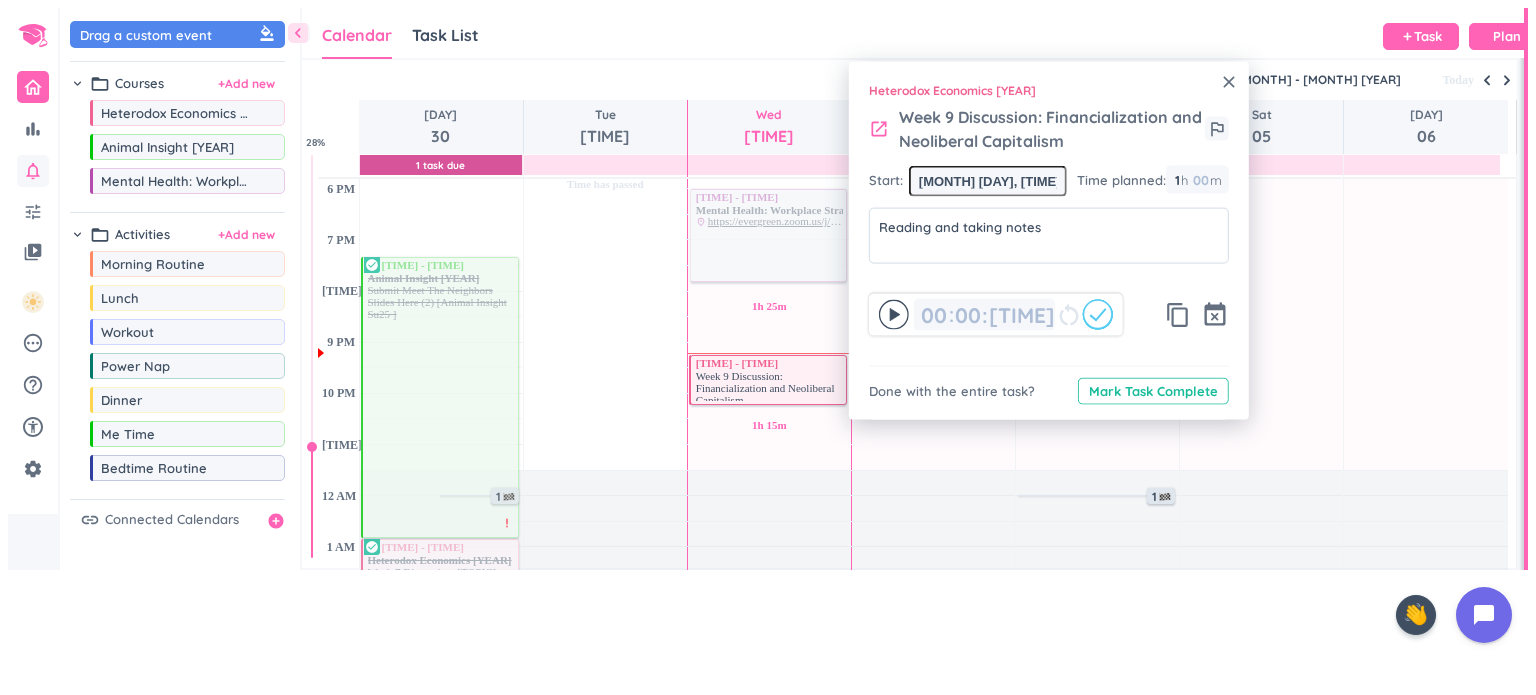 click on "00 00 : 00 restart_alt content_copy event_busy" at bounding box center (1049, 304) 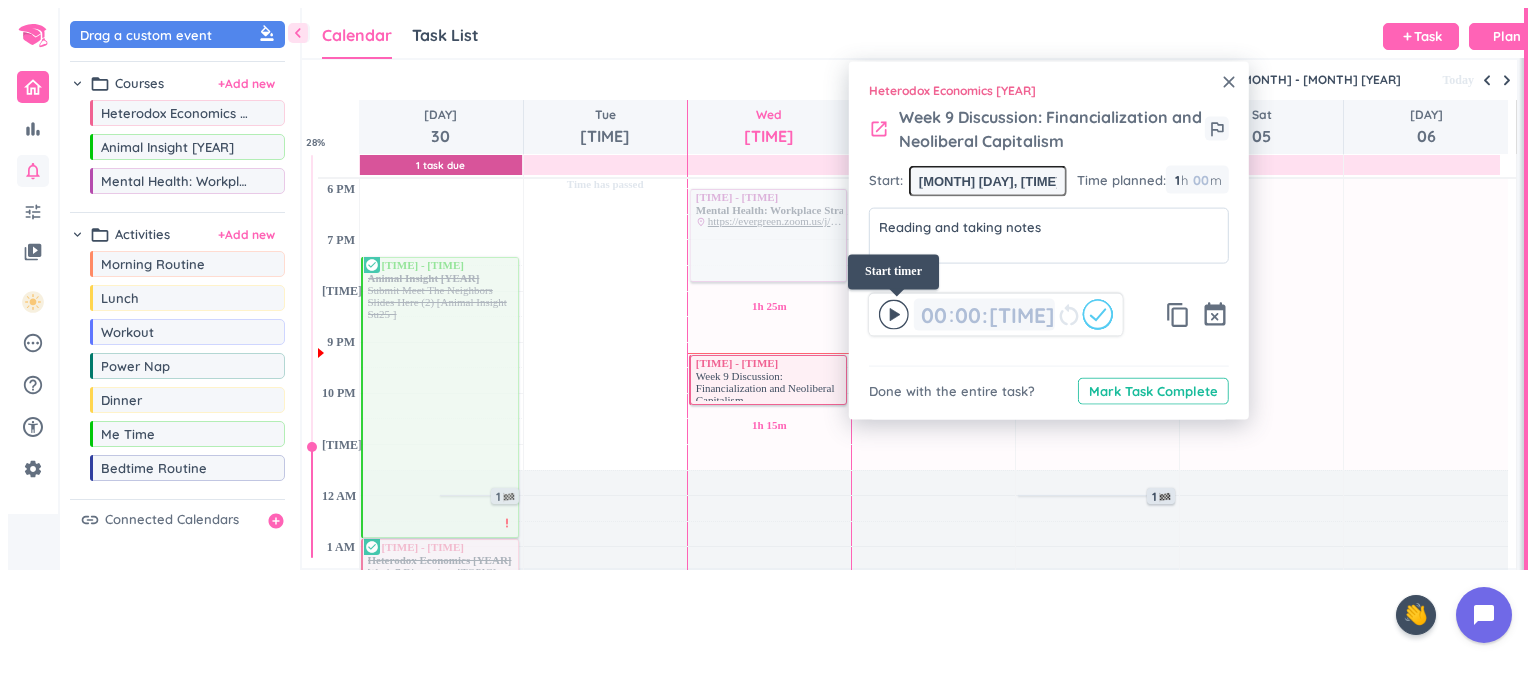 click at bounding box center (893, 314) 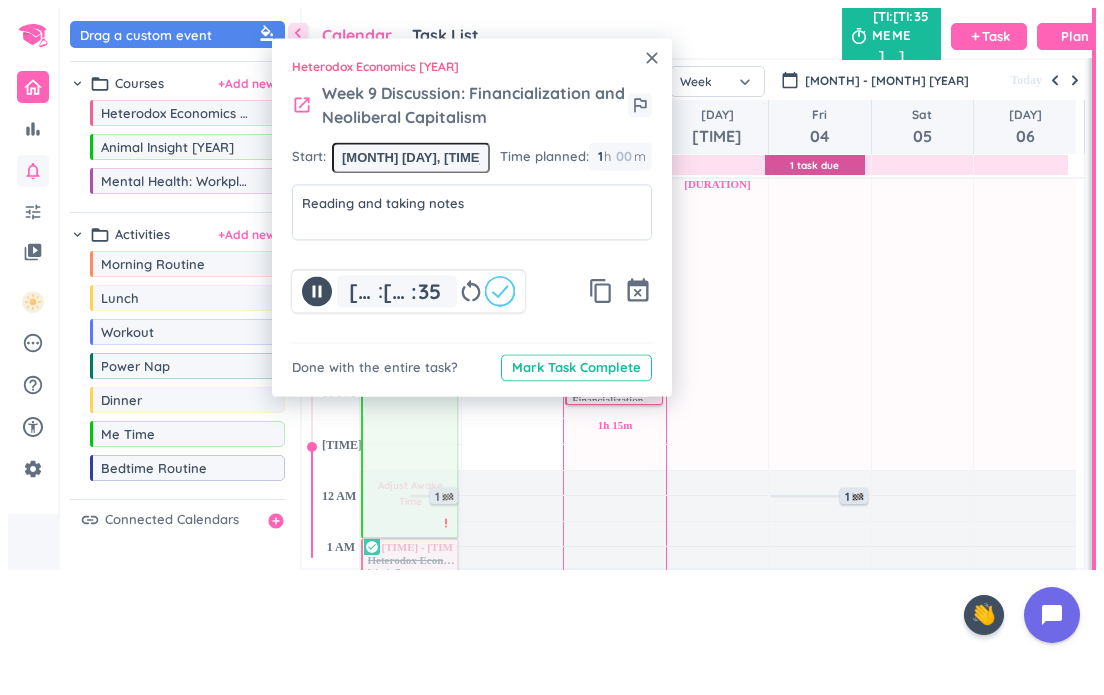scroll, scrollTop: 41, scrollLeft: 793, axis: both 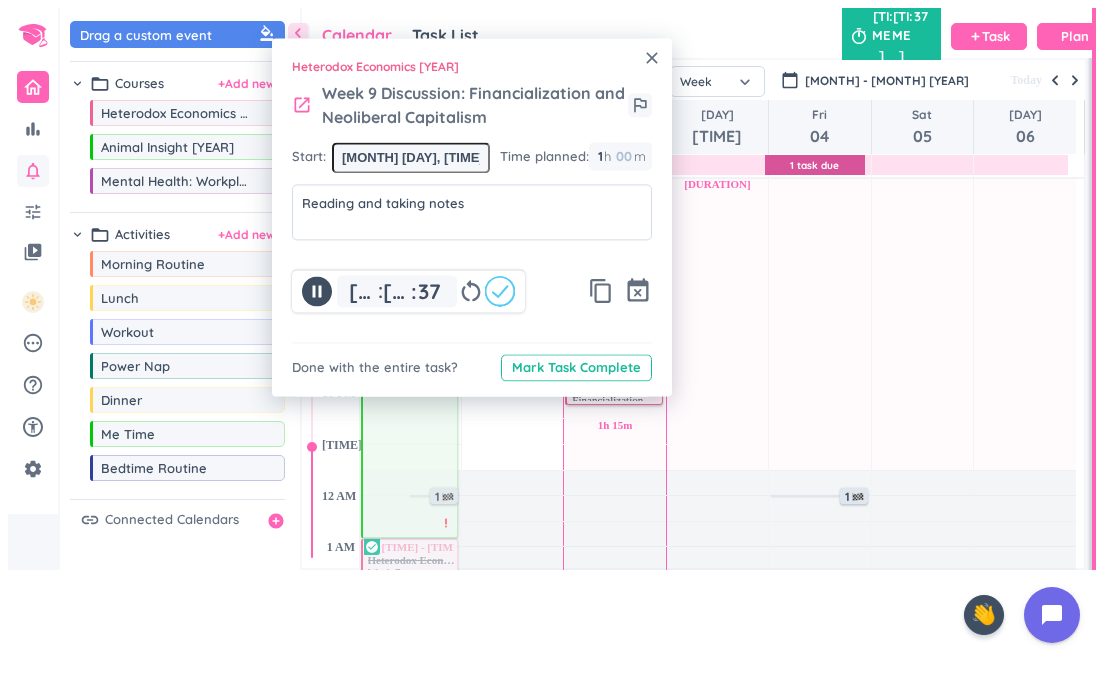 click at bounding box center (317, 292) 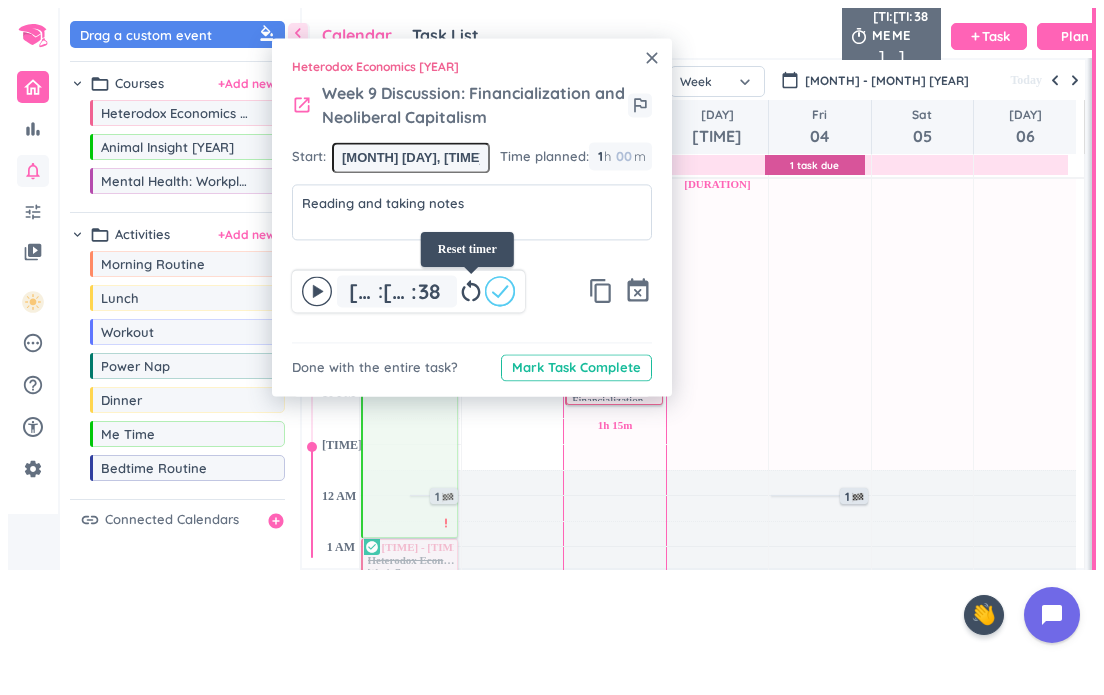 click on "restart_alt" at bounding box center [471, 292] 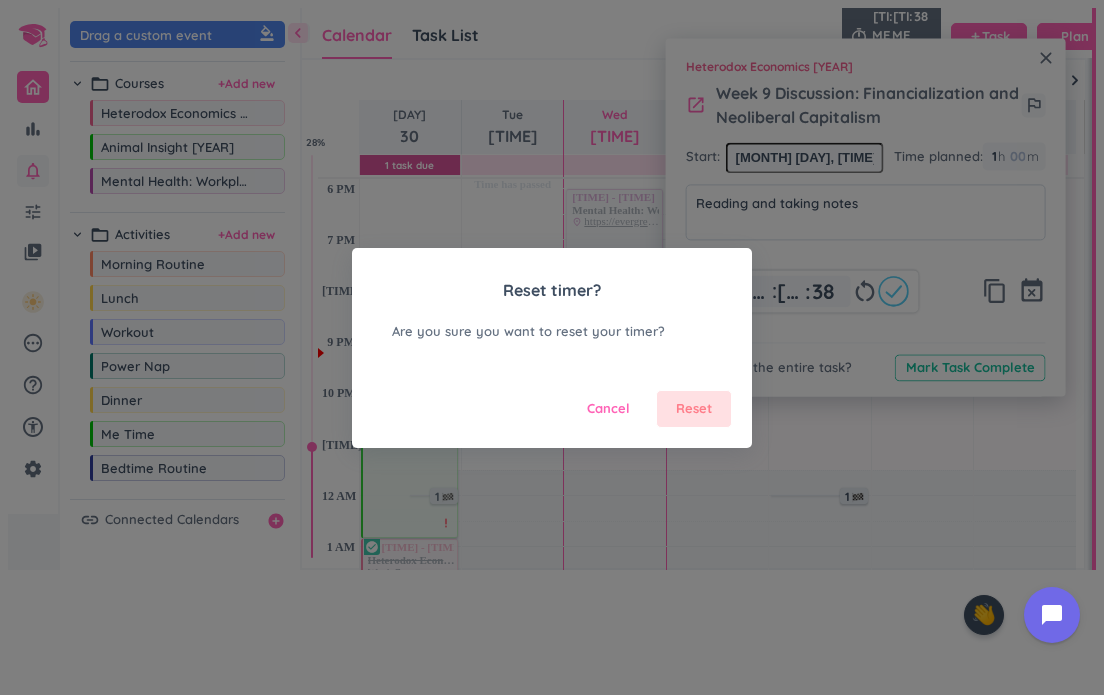click on "Reset" at bounding box center (694, 409) 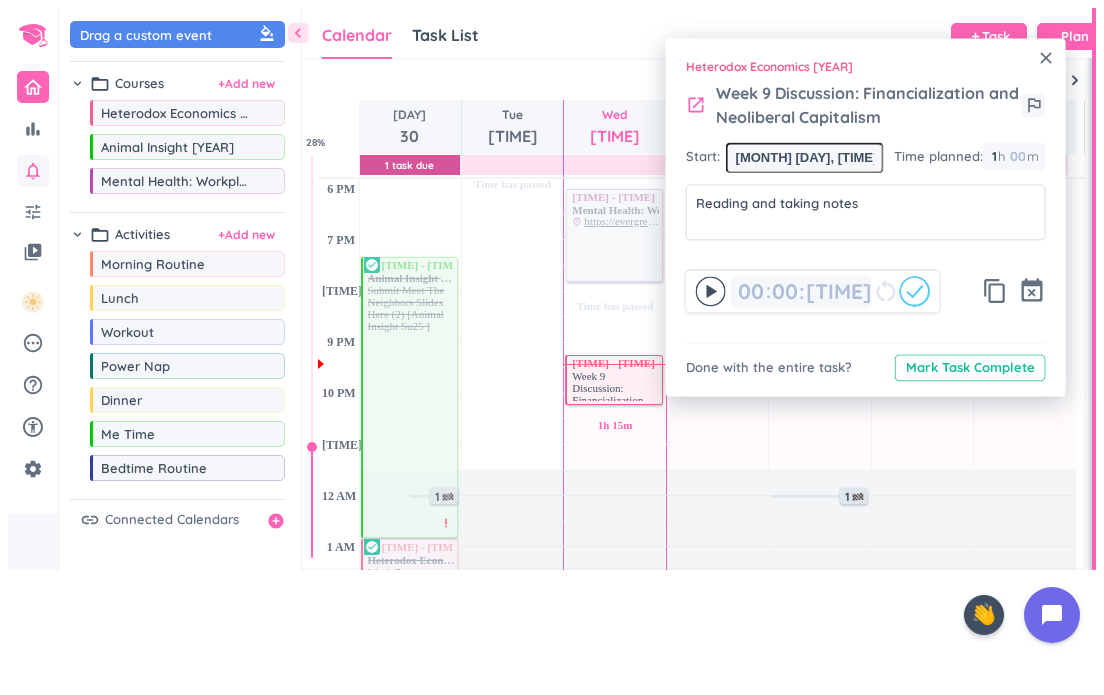 click at bounding box center [712, 291] 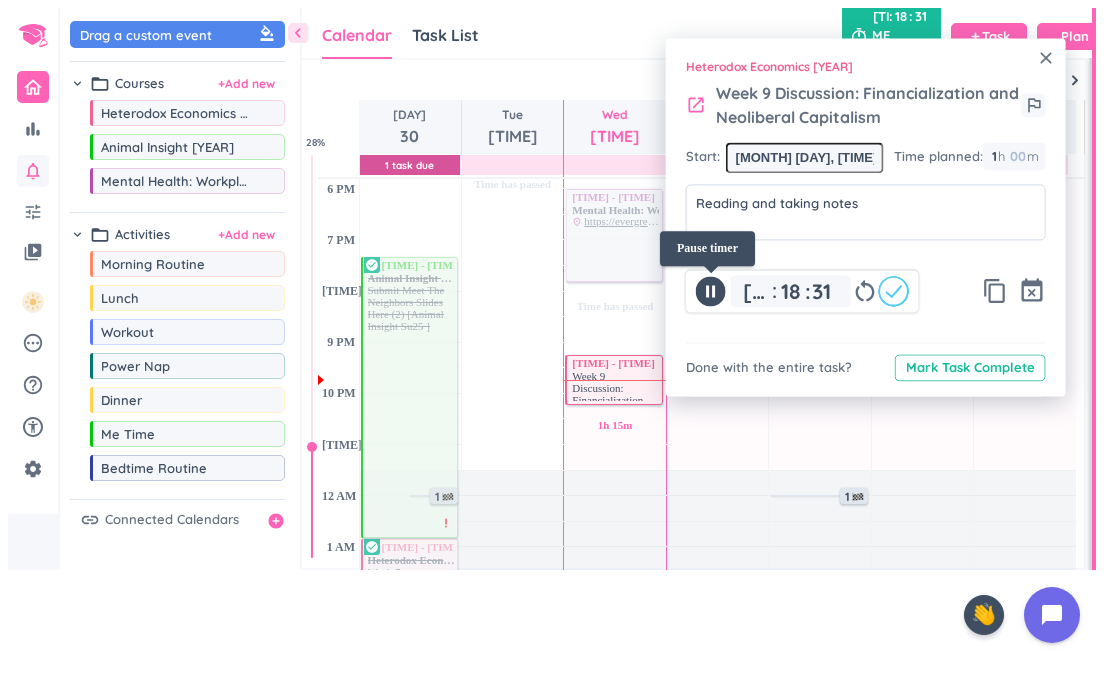 click at bounding box center [711, 292] 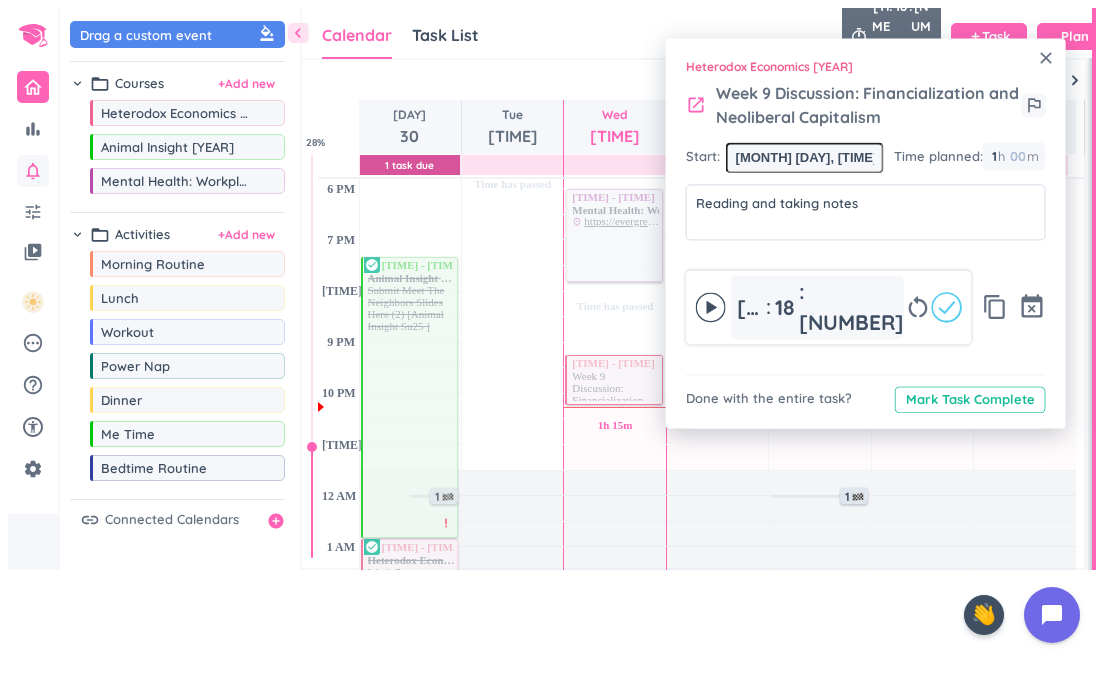 click at bounding box center (712, 307) 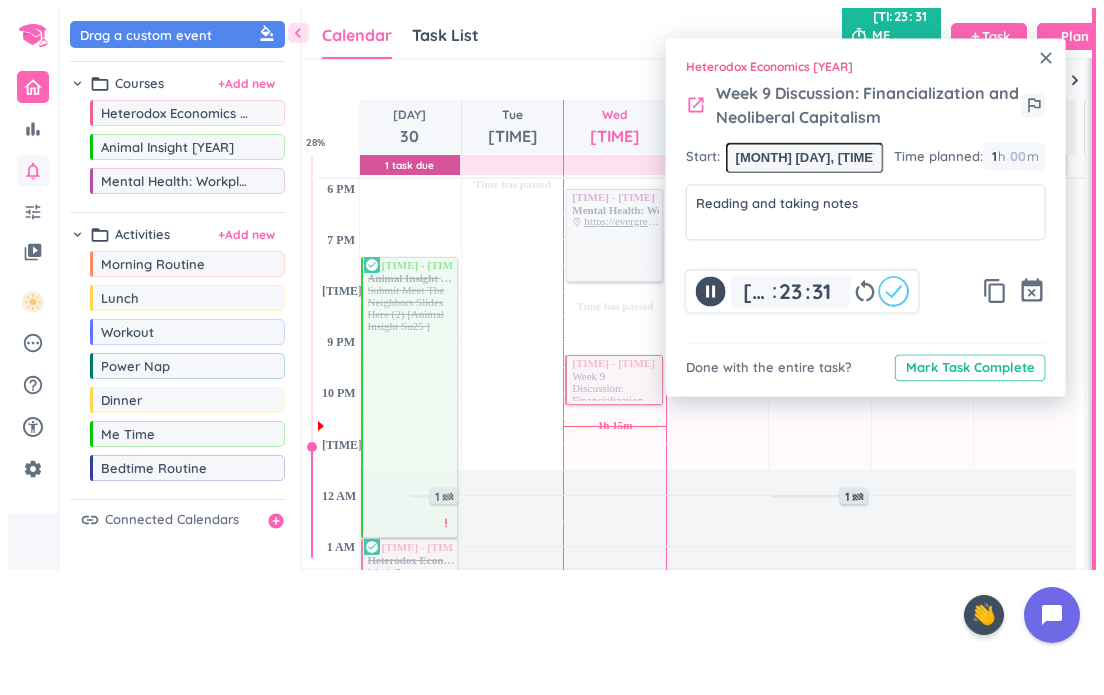 click at bounding box center [711, 292] 